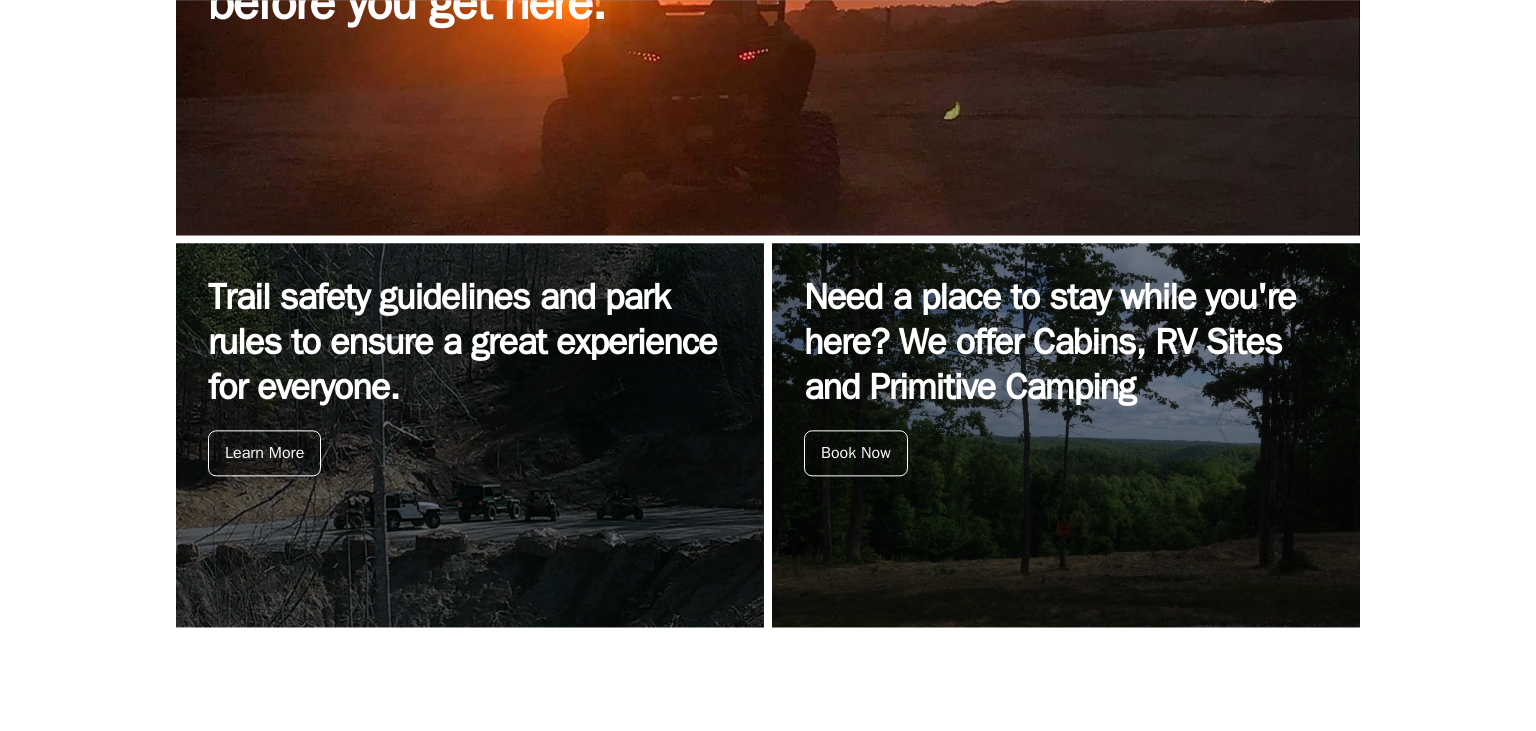 scroll, scrollTop: 739, scrollLeft: 0, axis: vertical 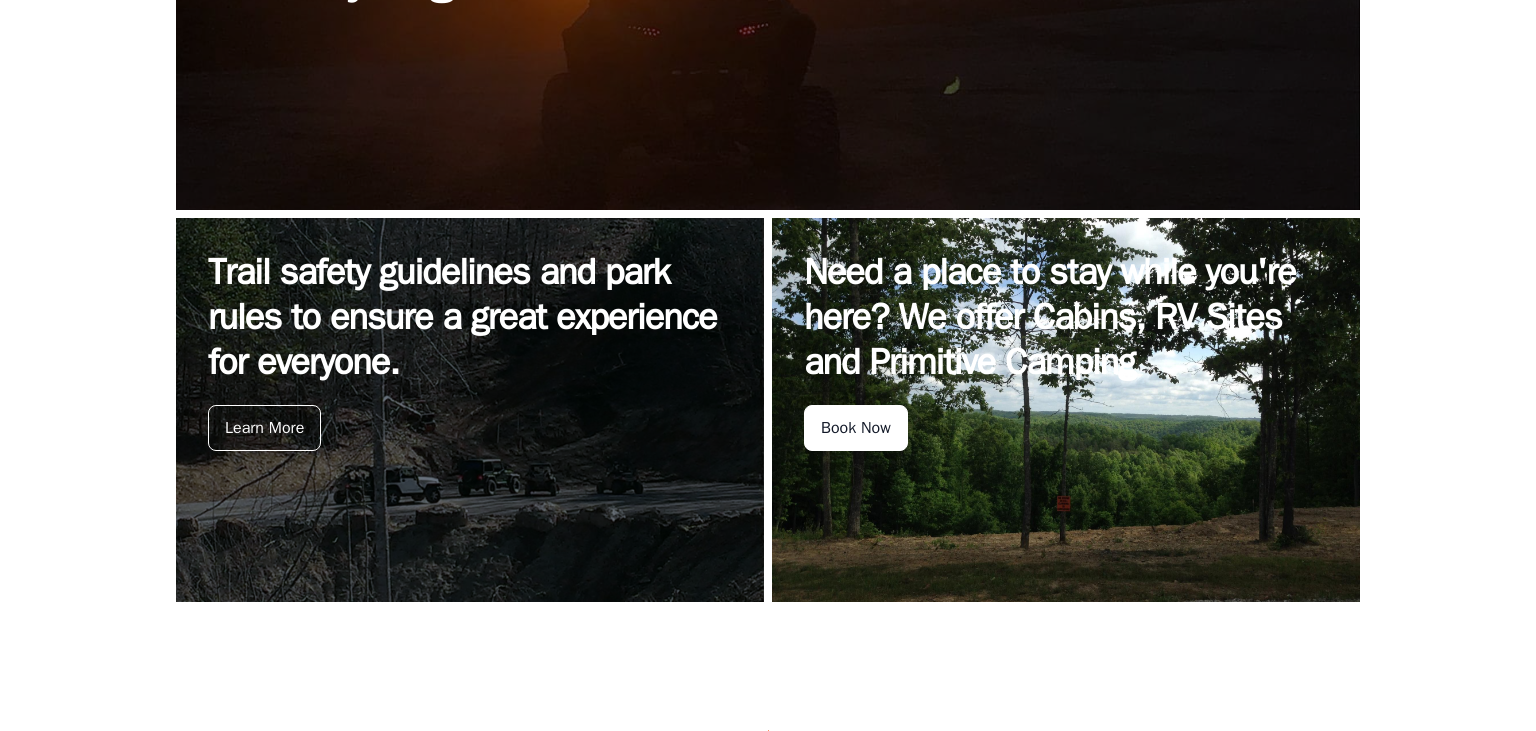click on "Book Now" at bounding box center [856, 428] 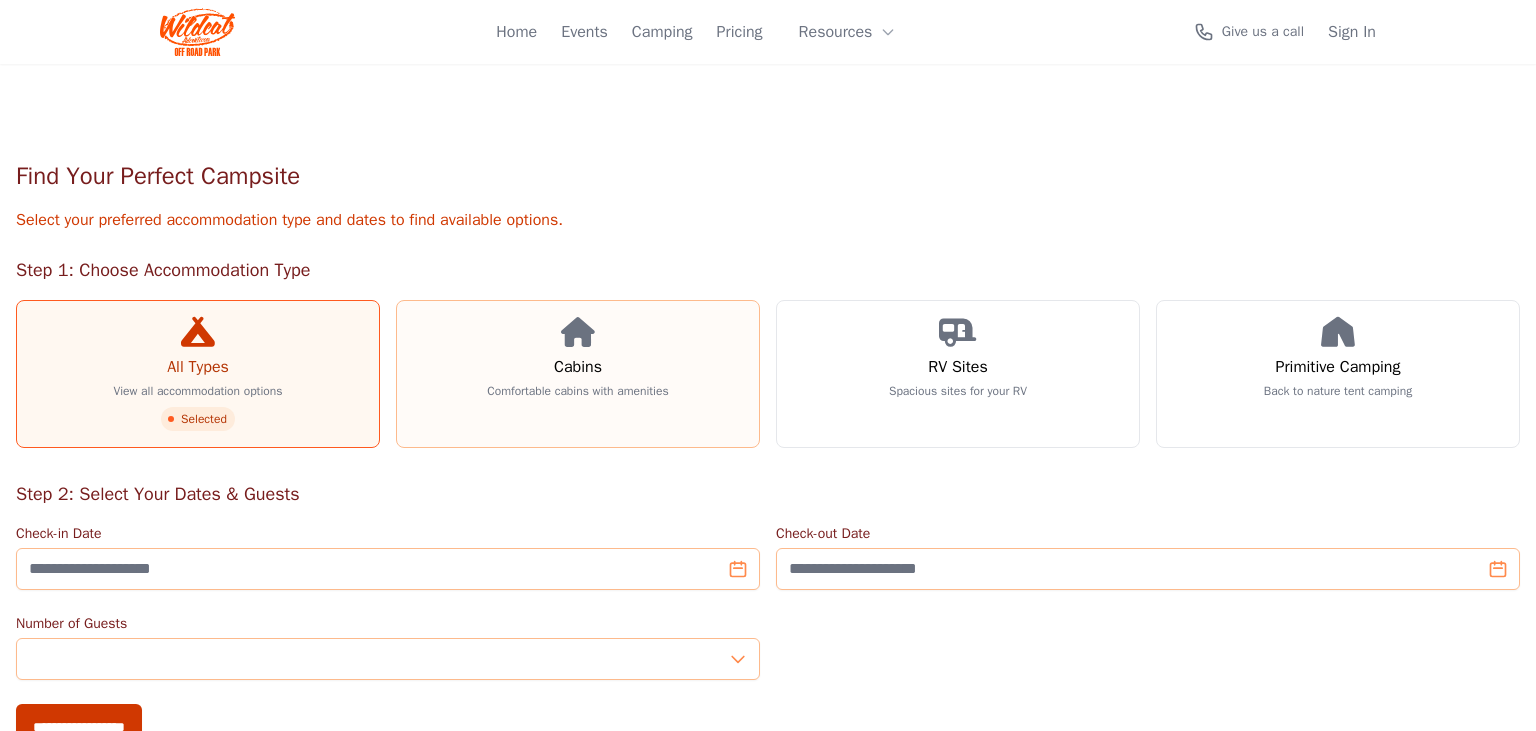 click on "Cabins" at bounding box center [578, 367] 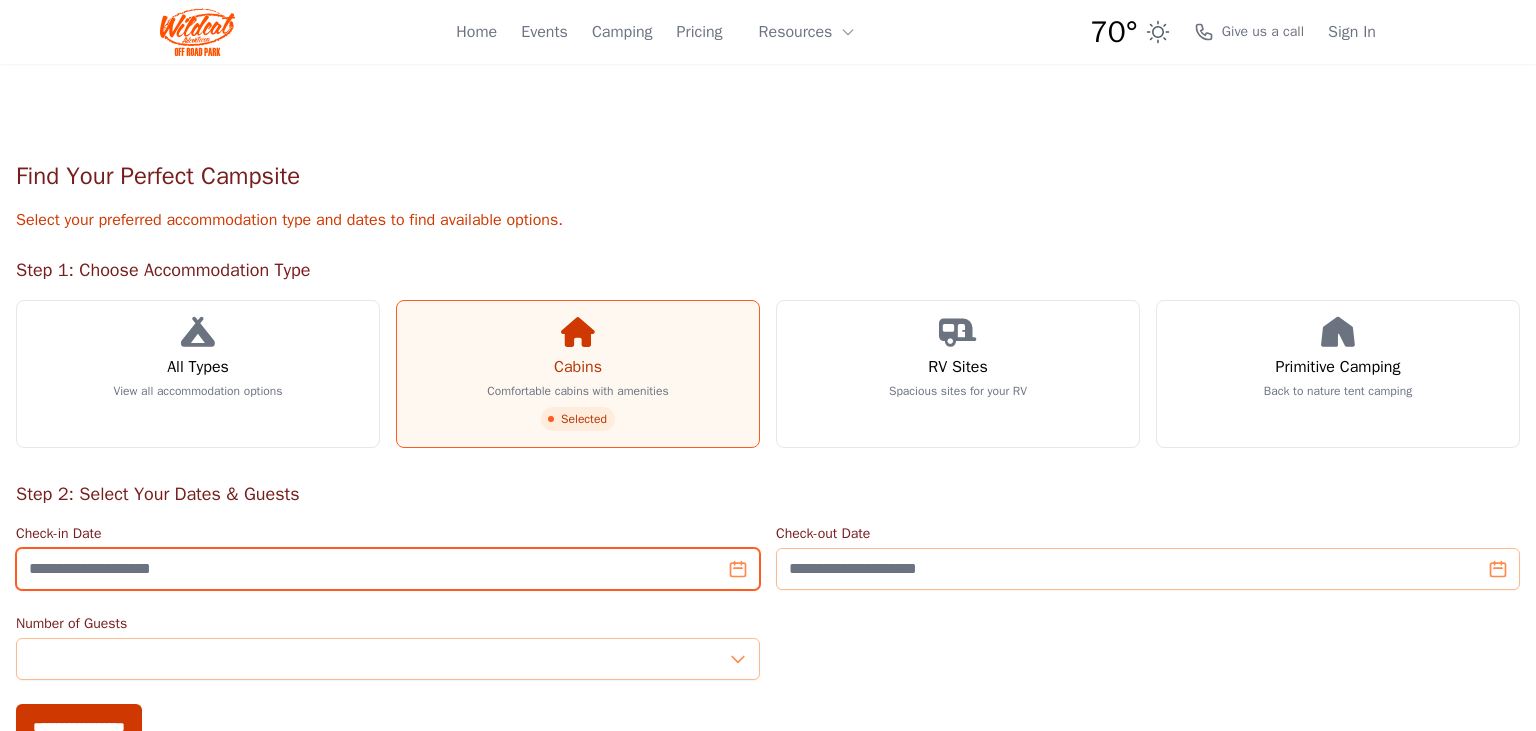 click on "Check-in Date" at bounding box center (388, 569) 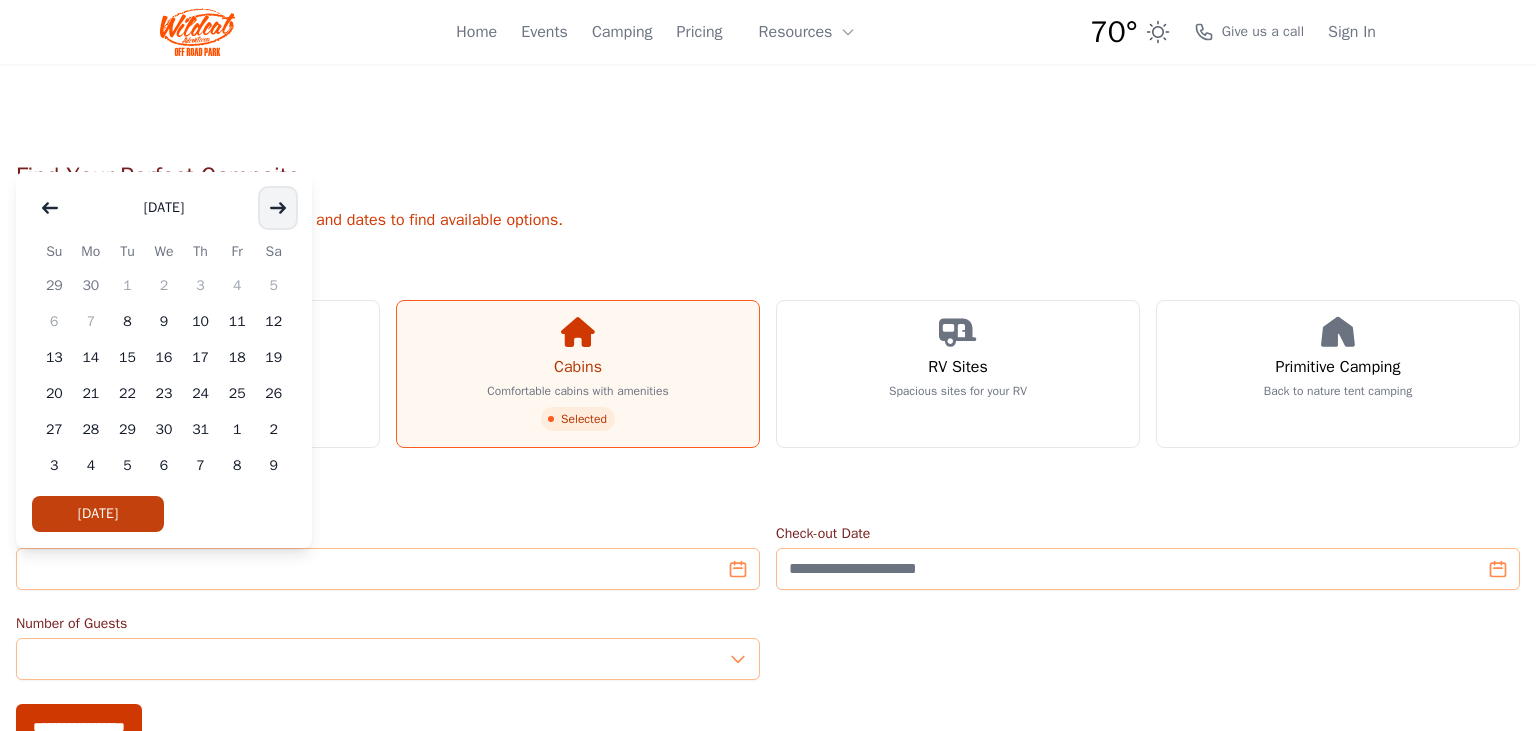 click at bounding box center (278, 208) 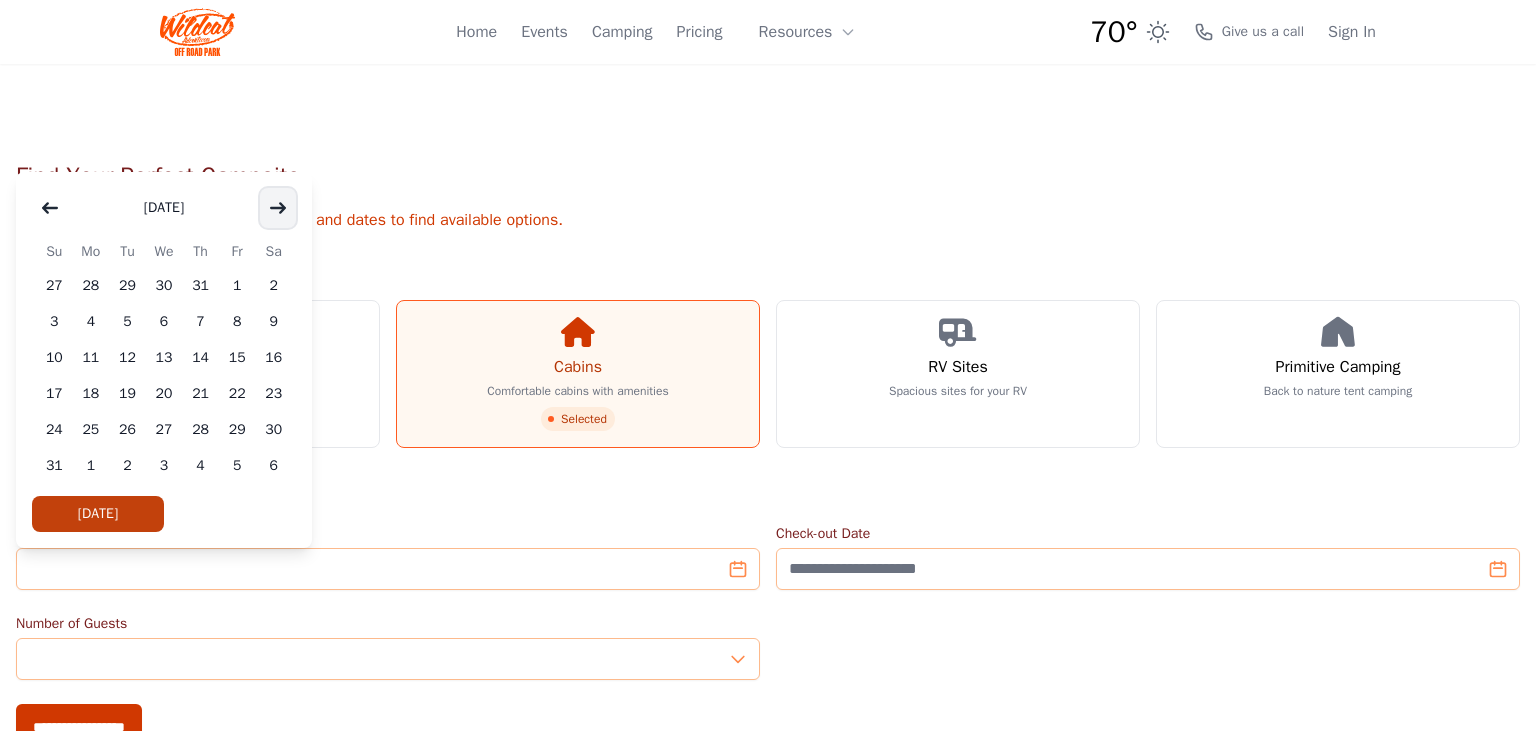 click at bounding box center [278, 208] 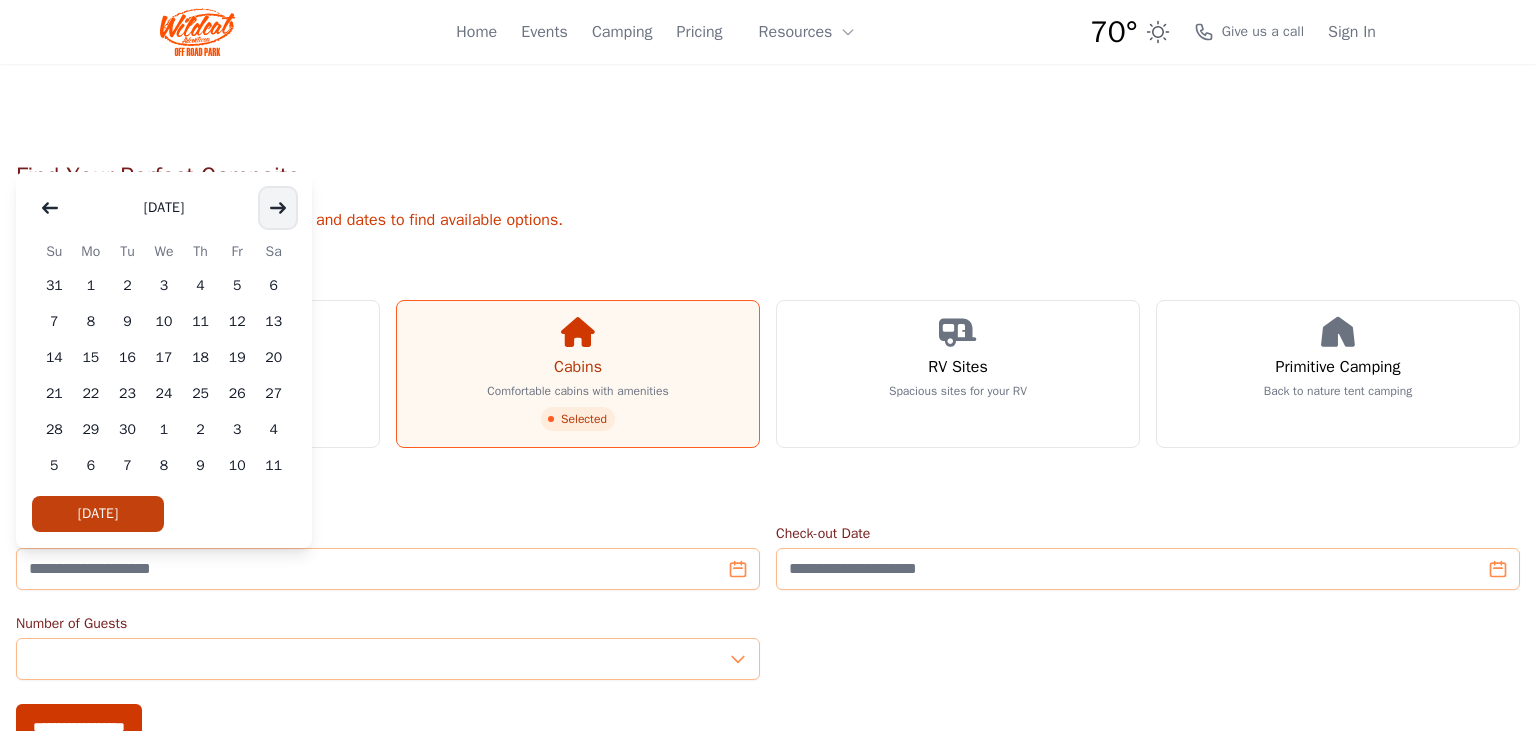 click at bounding box center (278, 208) 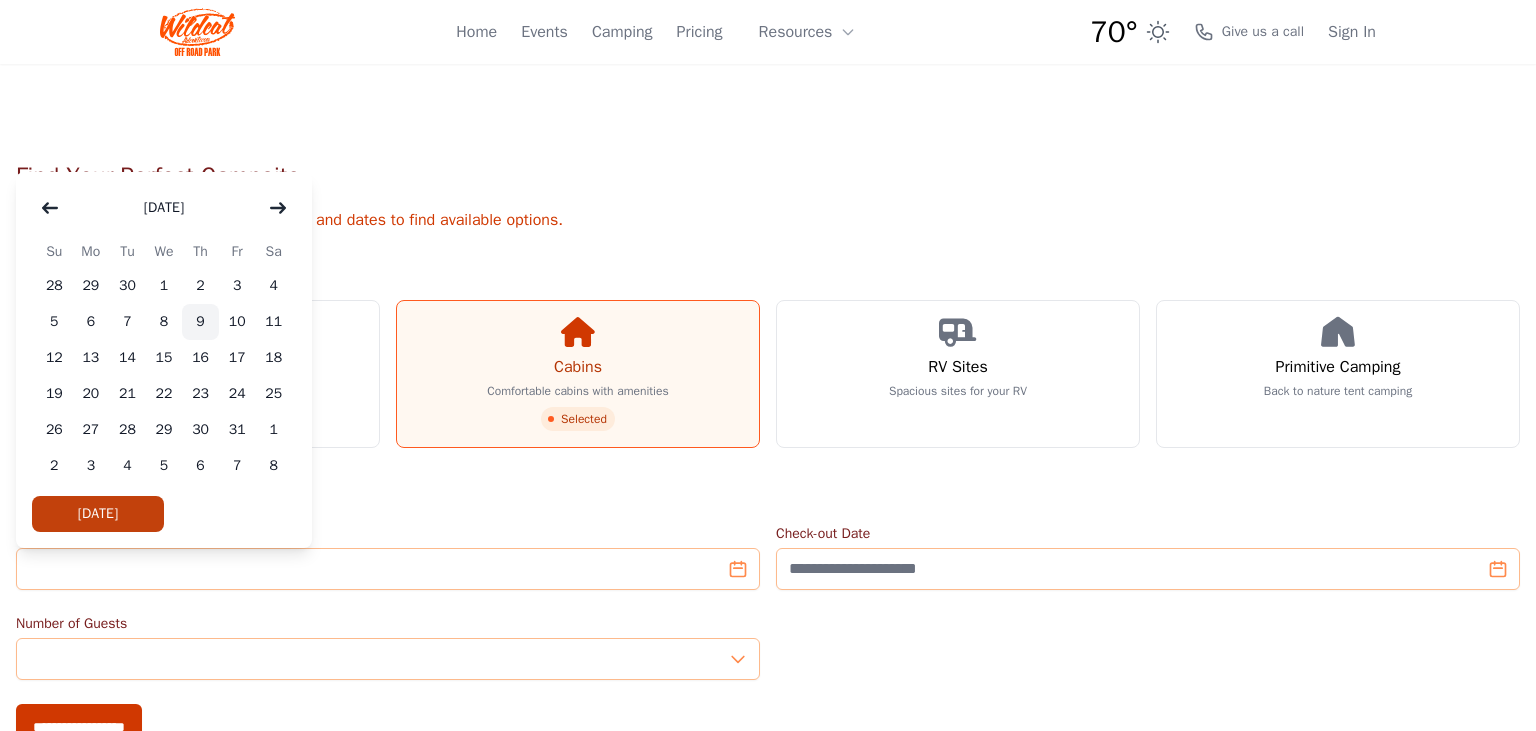 click on "9" at bounding box center [200, 322] 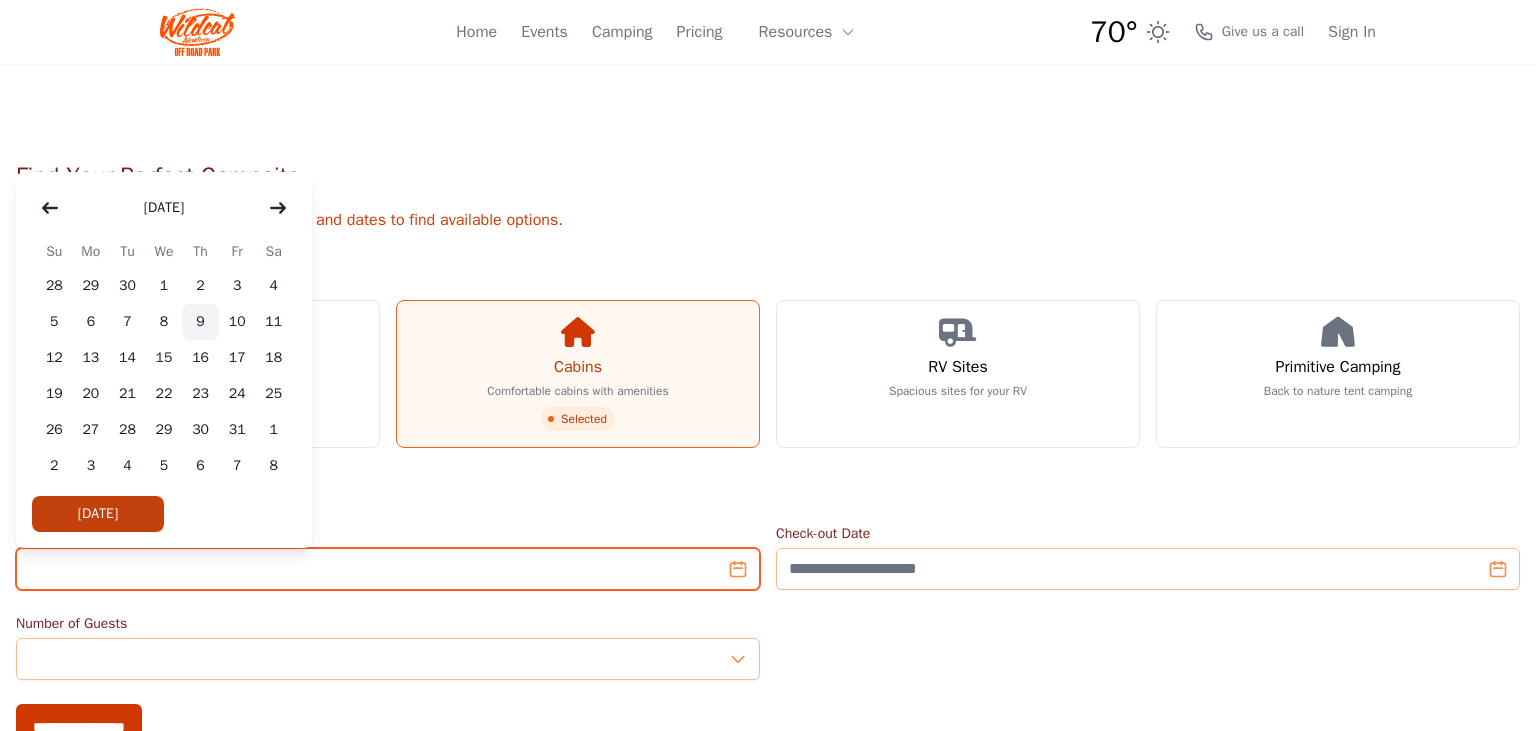 type on "**********" 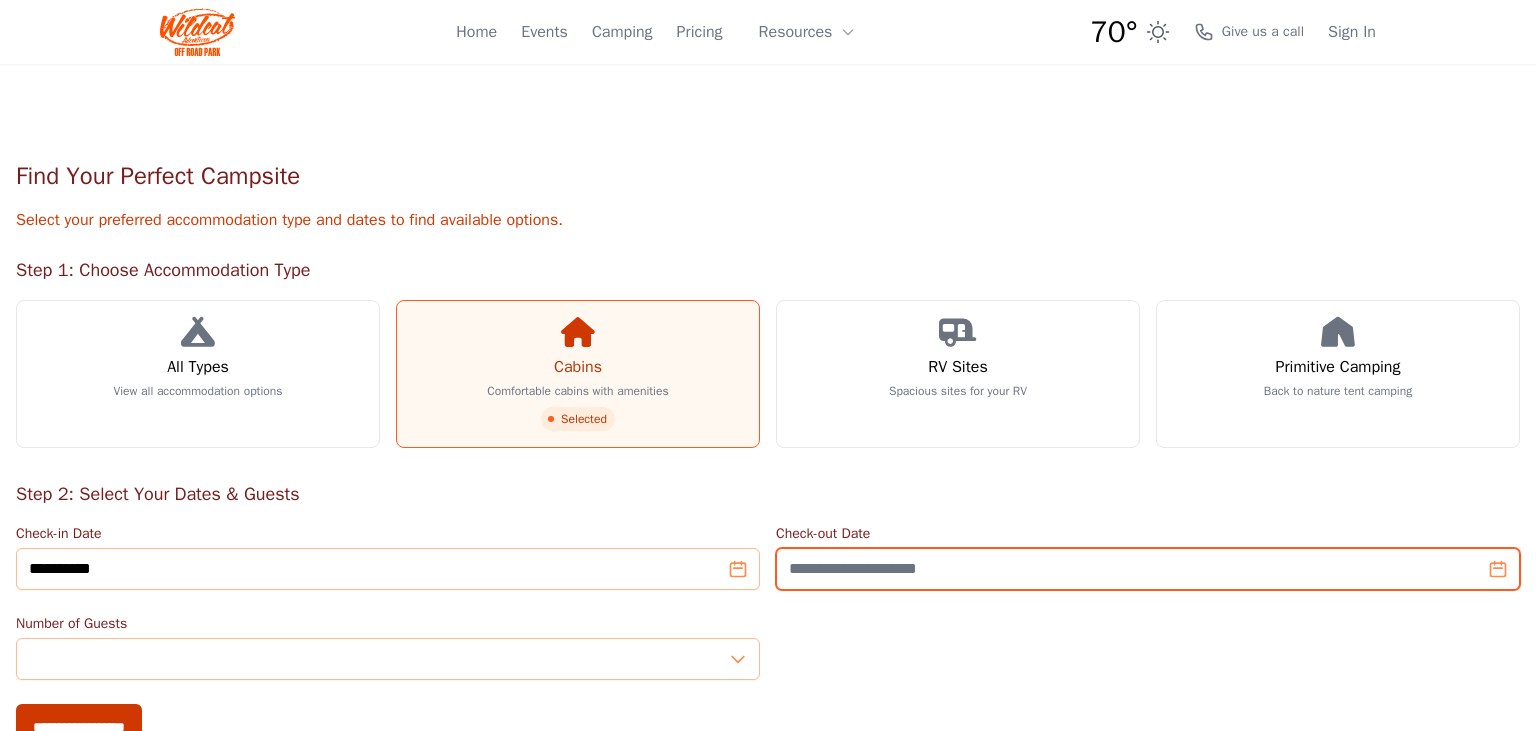 click on "Check-out Date" at bounding box center [1148, 569] 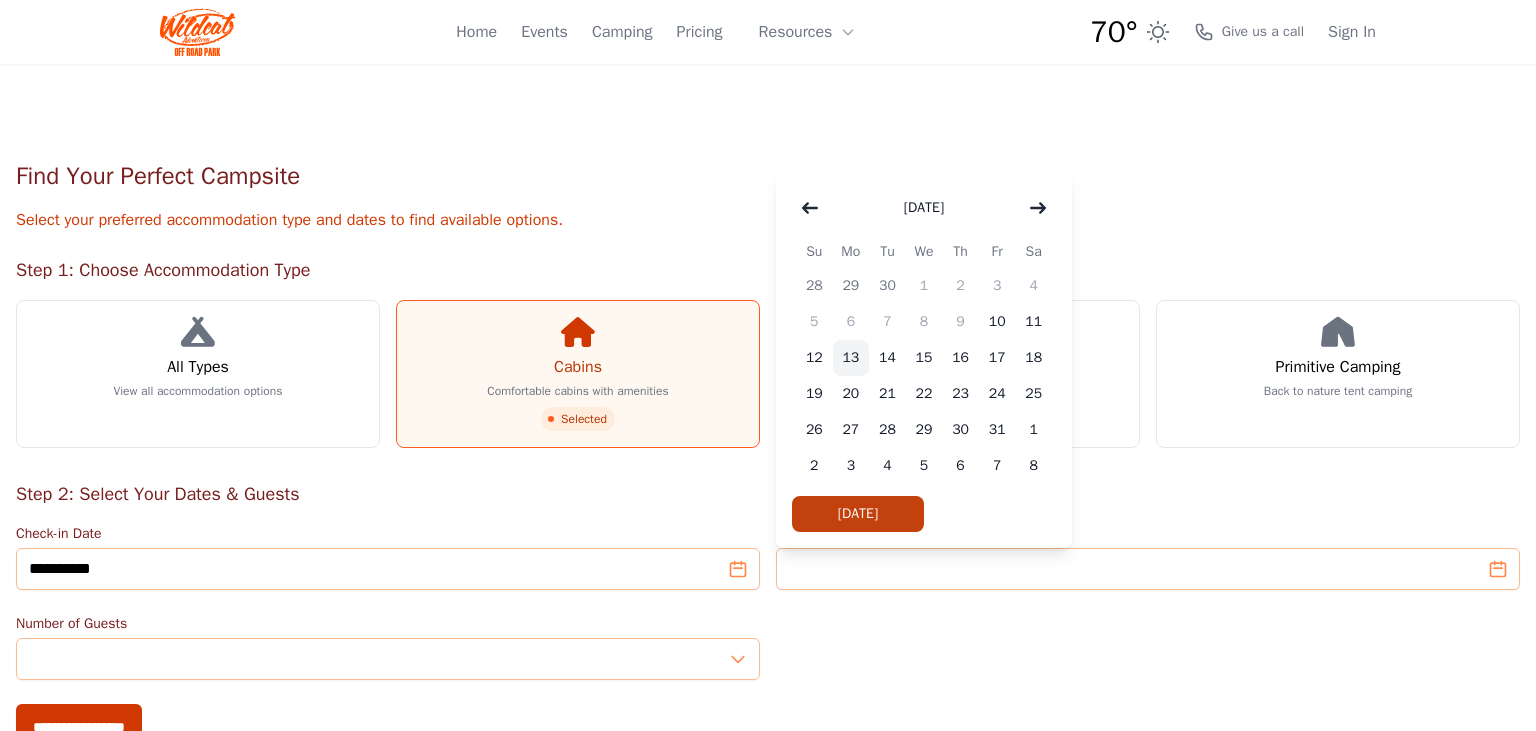 click on "13" at bounding box center [851, 358] 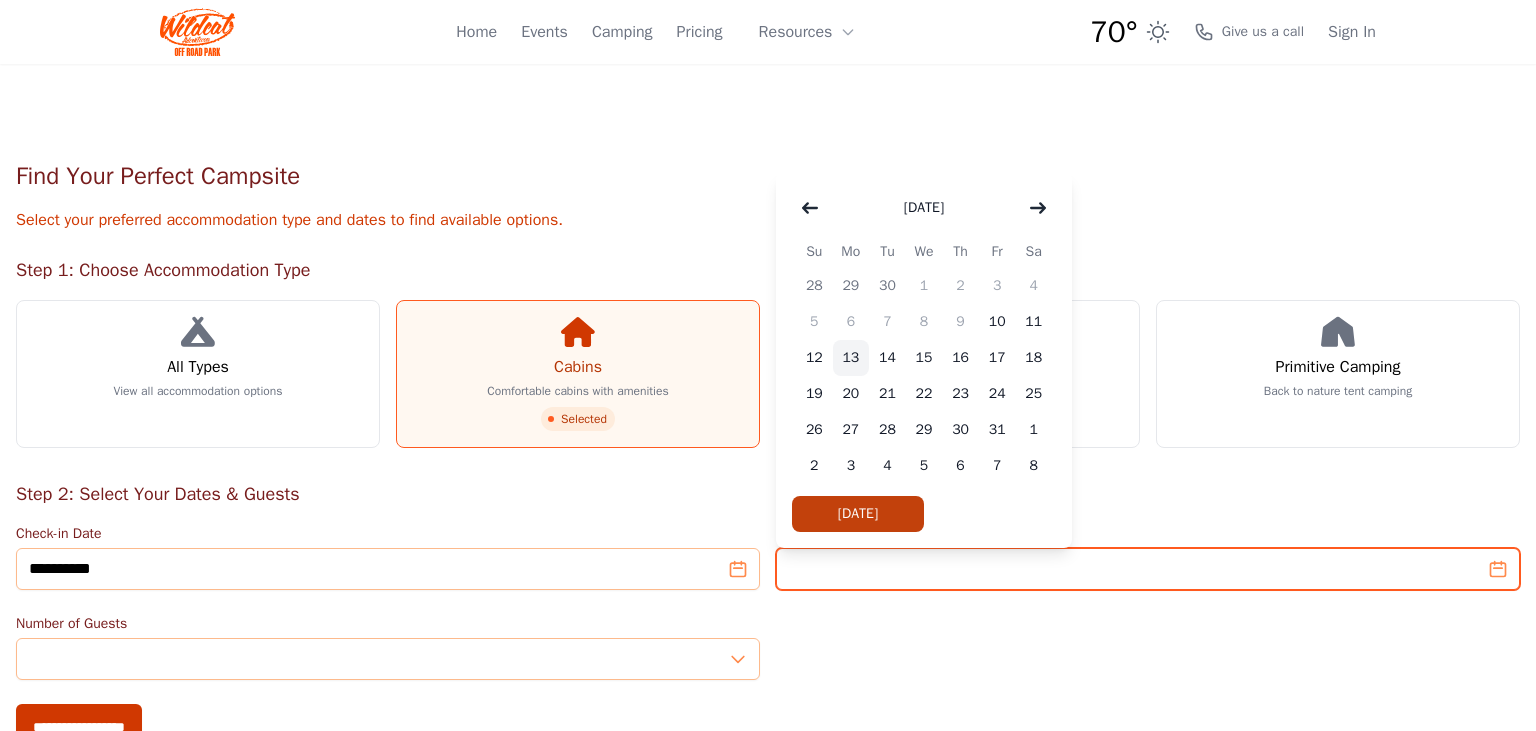 type on "**********" 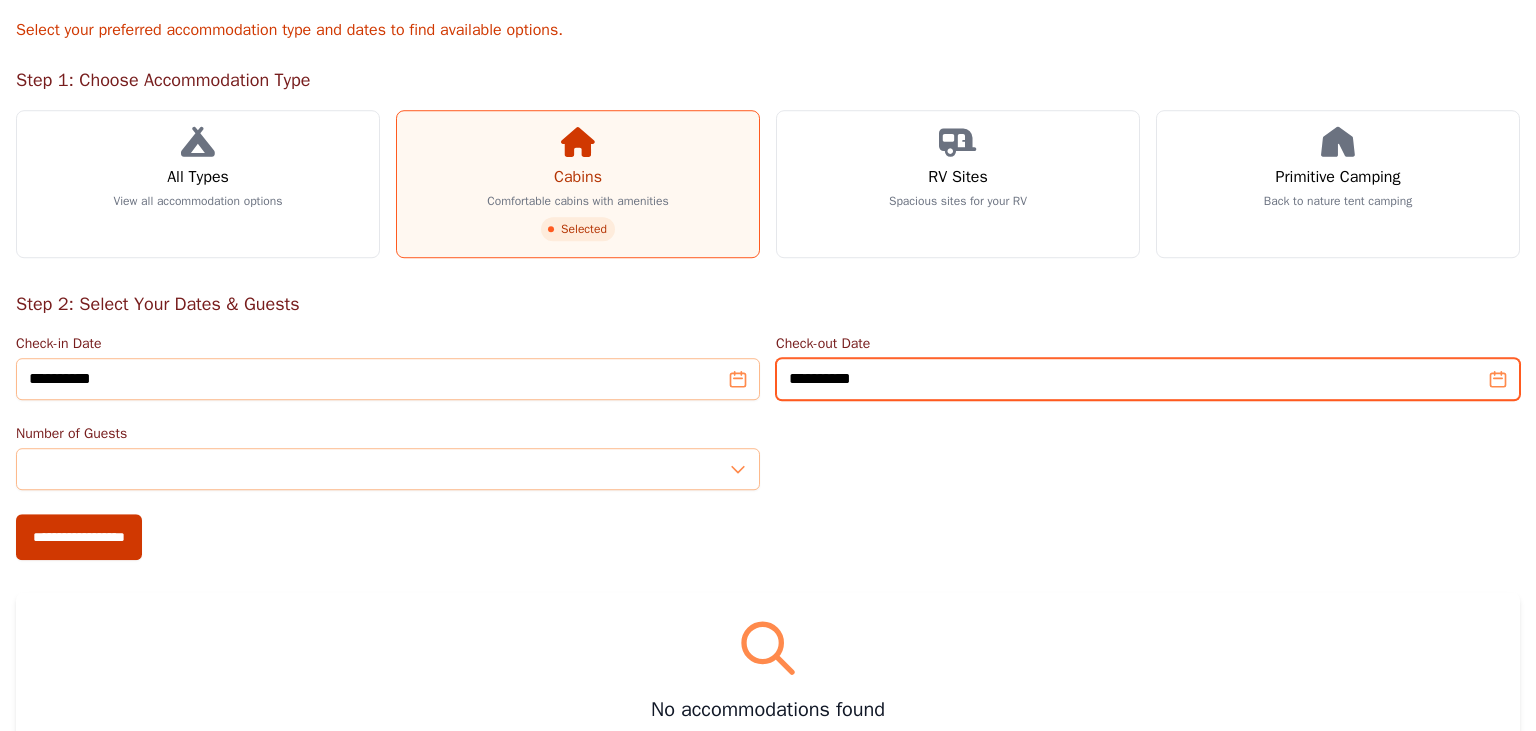 scroll, scrollTop: 211, scrollLeft: 0, axis: vertical 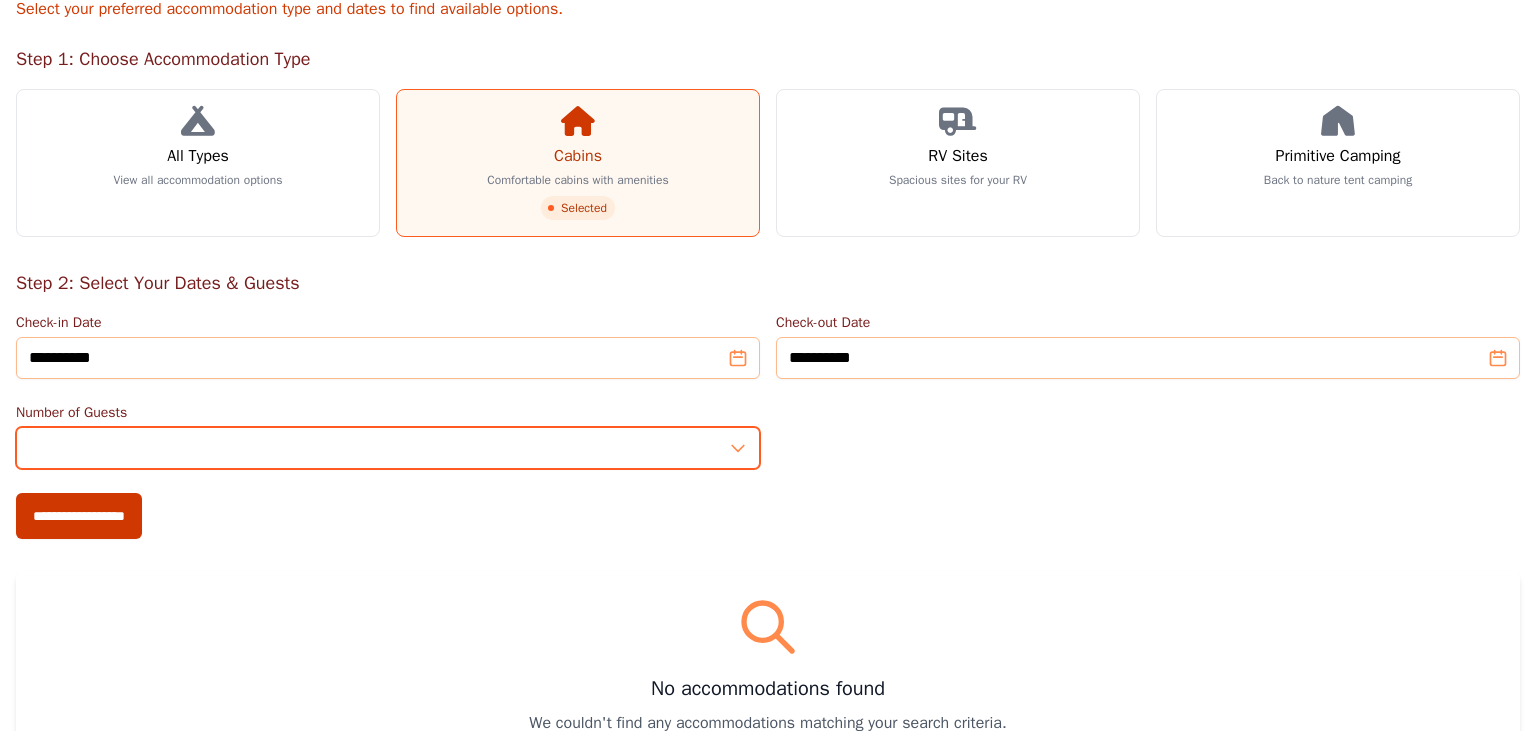 click on "*" at bounding box center [388, 448] 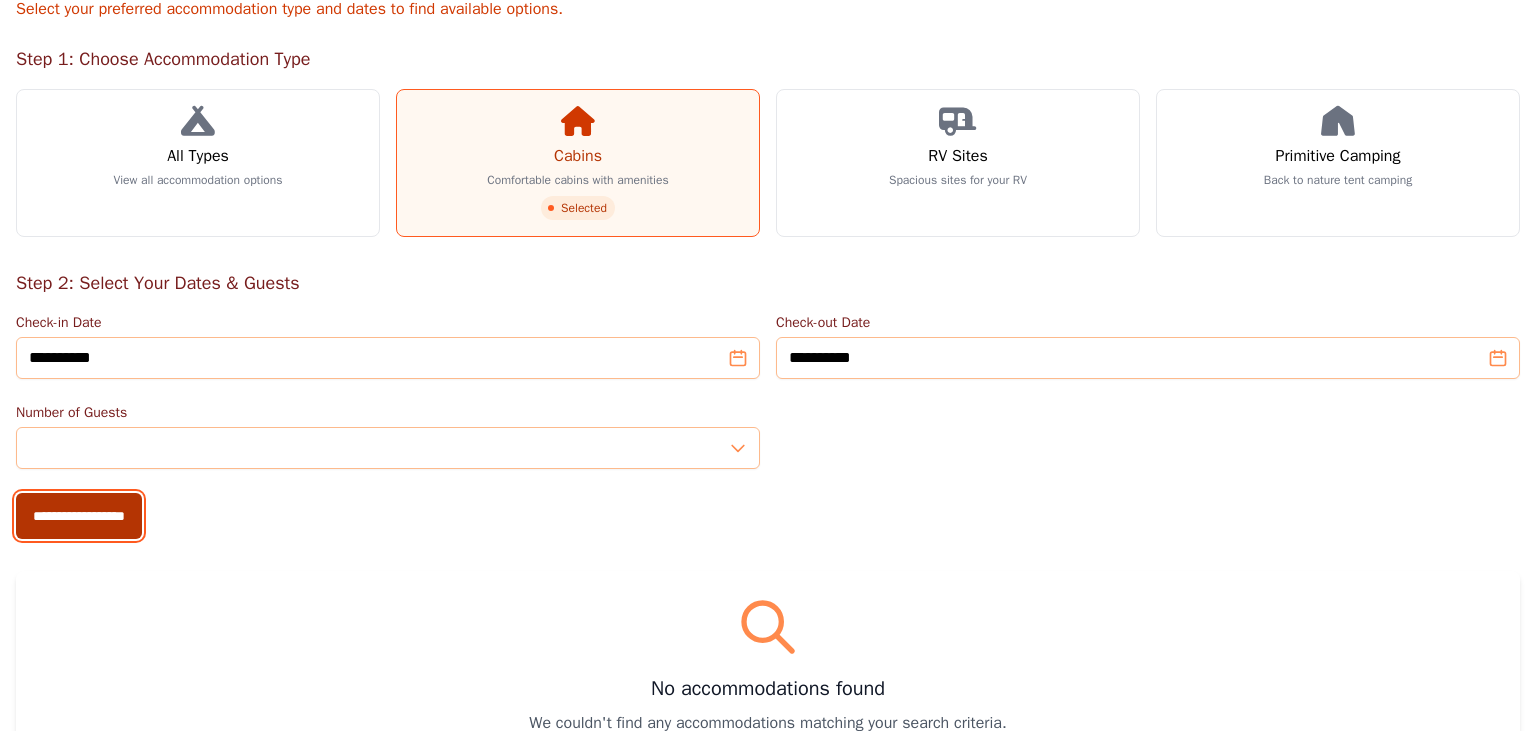 click on "**********" at bounding box center (79, 516) 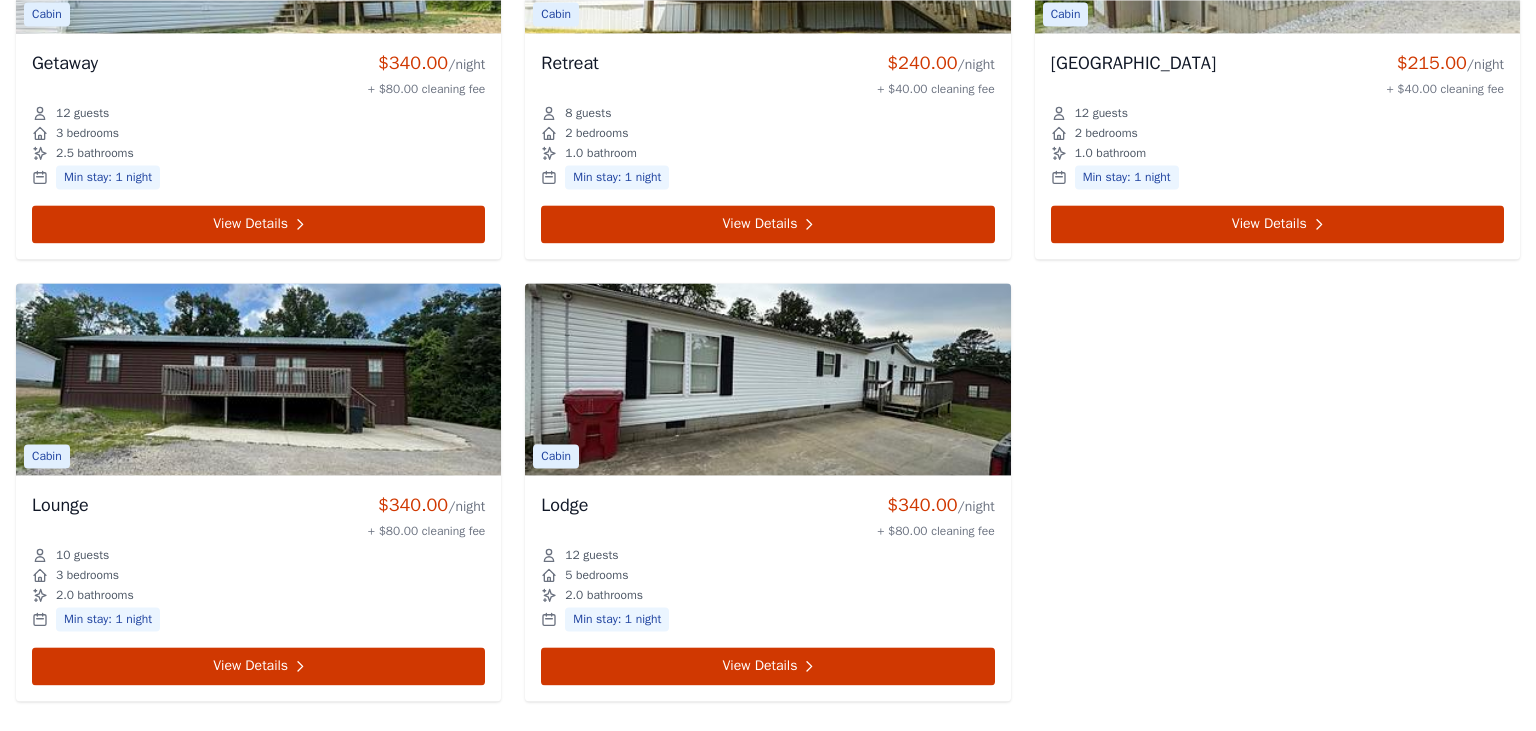 scroll, scrollTop: 984, scrollLeft: 0, axis: vertical 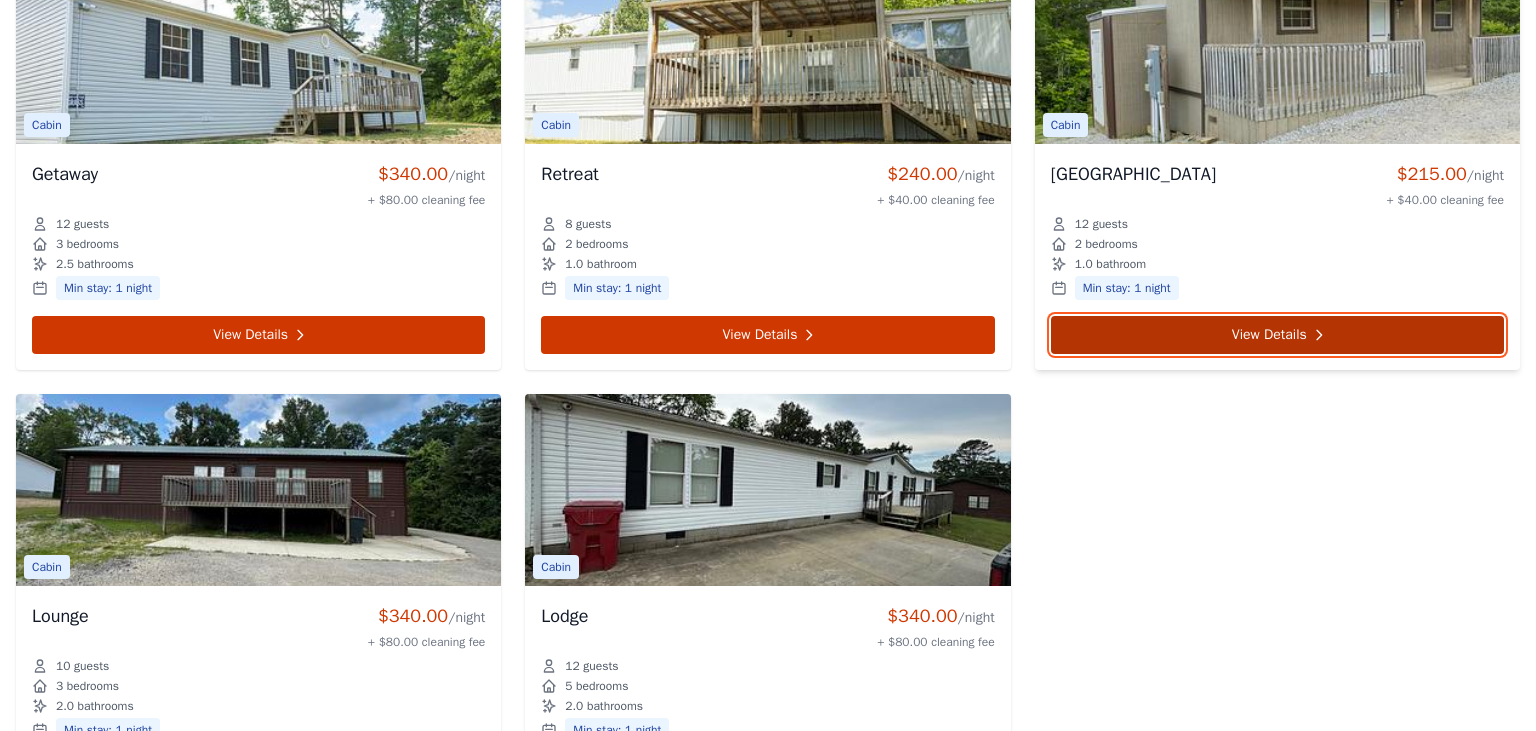 click on "View Details" at bounding box center (1277, 335) 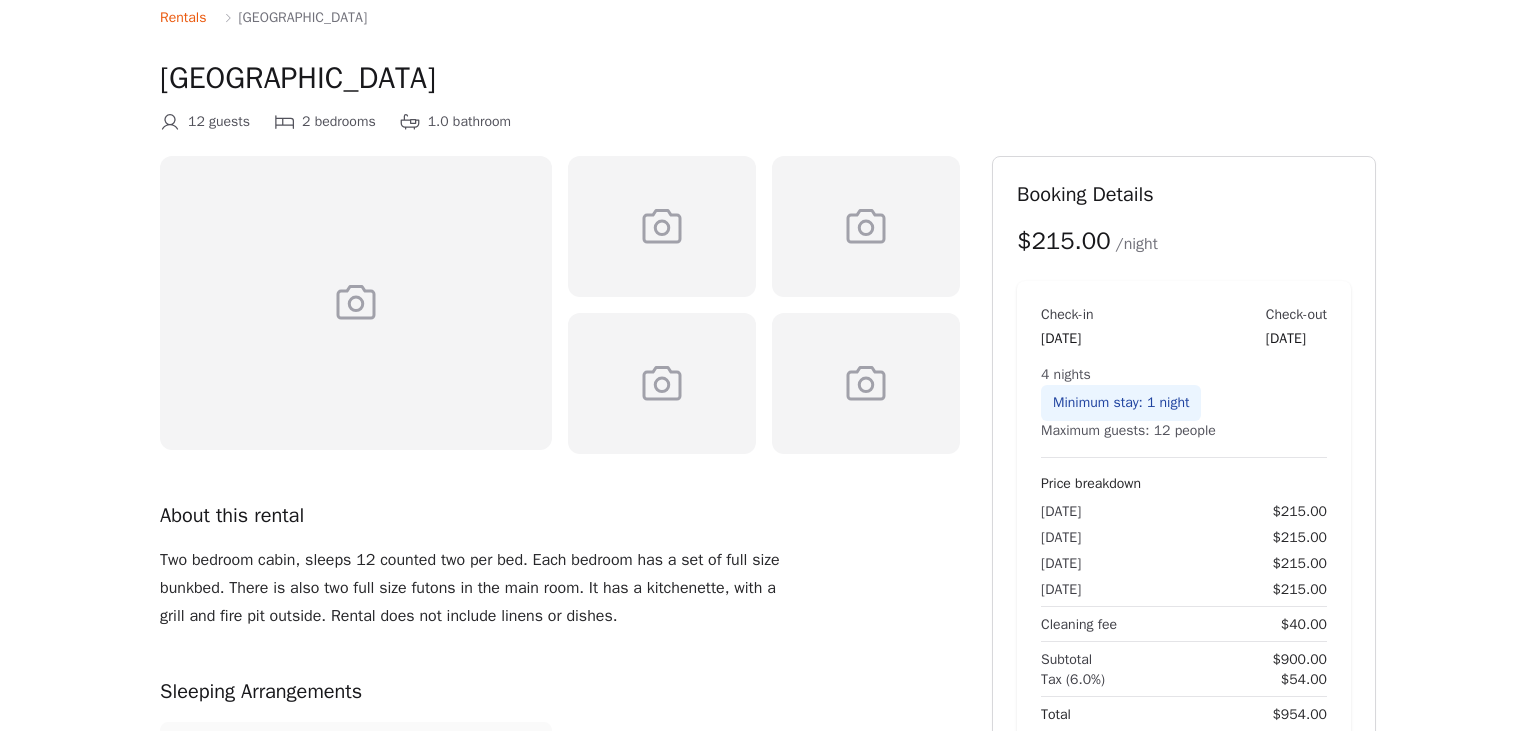 scroll, scrollTop: 0, scrollLeft: 0, axis: both 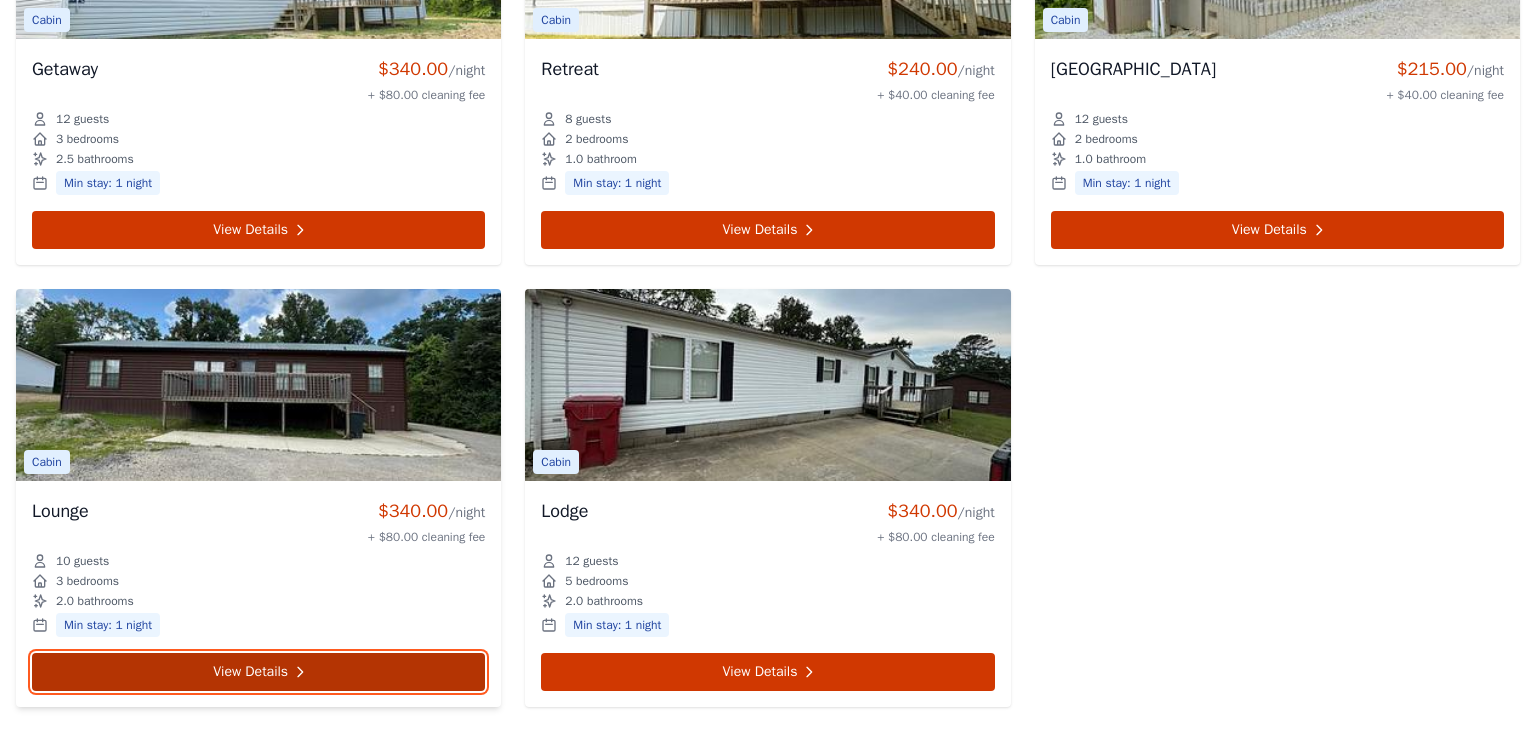 click on "View Details" at bounding box center [258, 672] 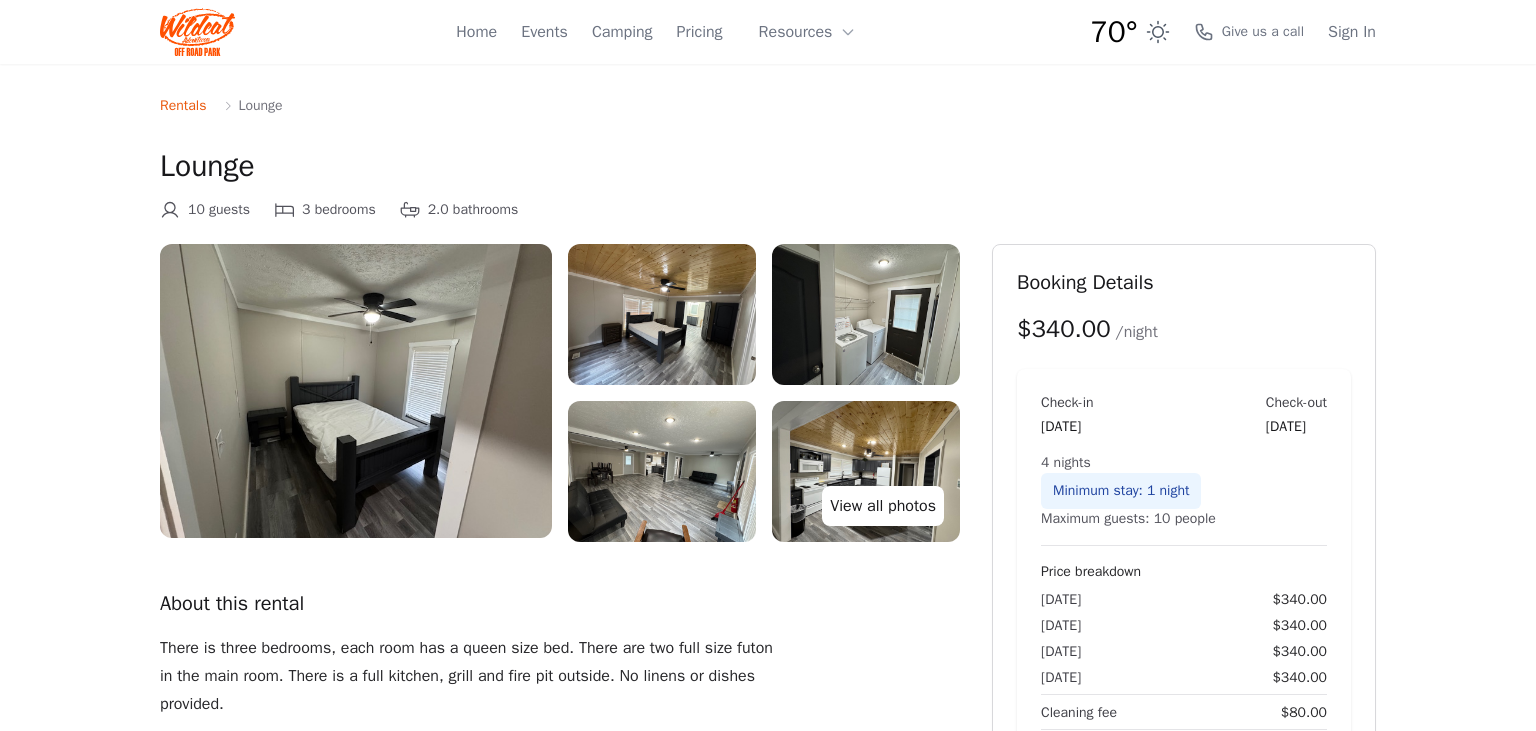 click on "View all photos" at bounding box center (883, 506) 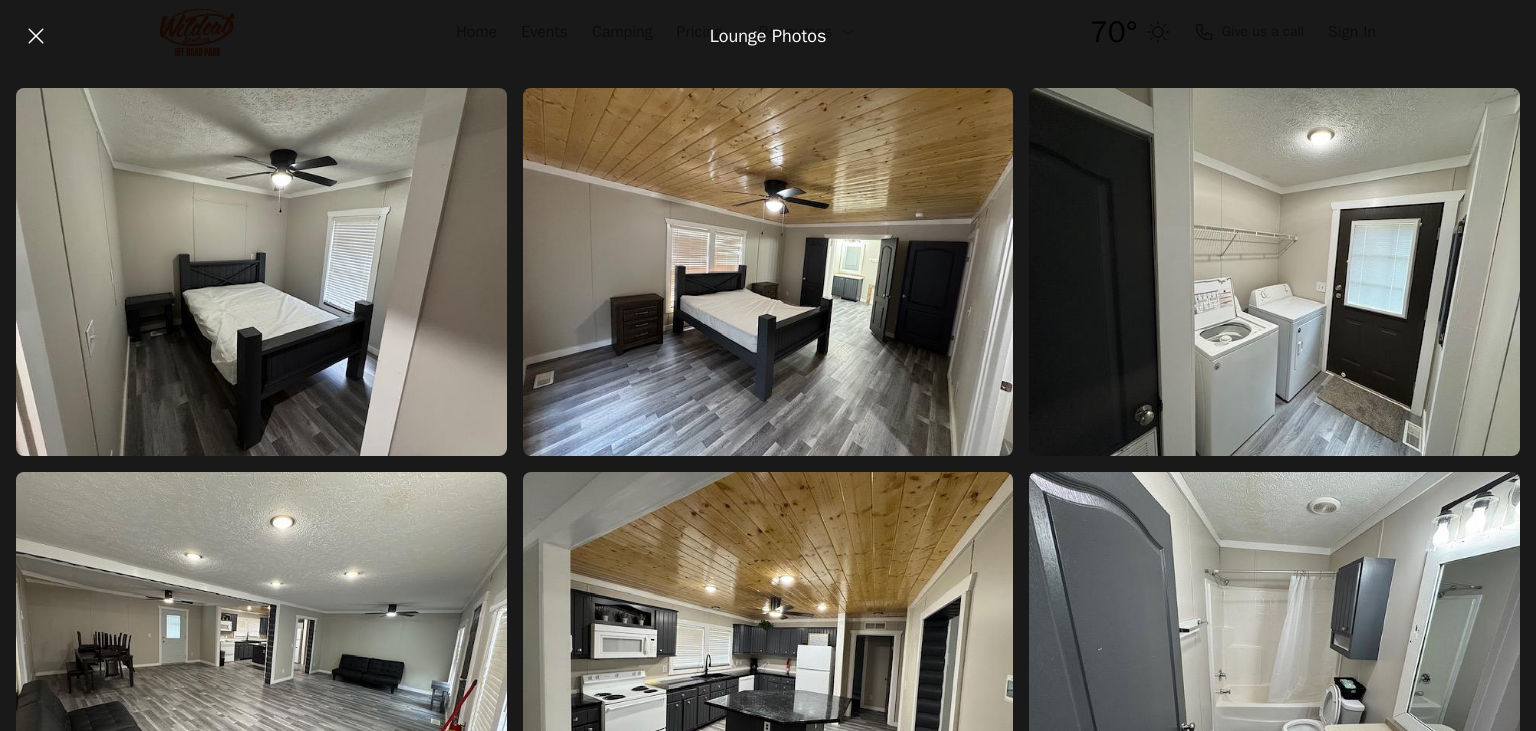 scroll, scrollTop: 0, scrollLeft: 0, axis: both 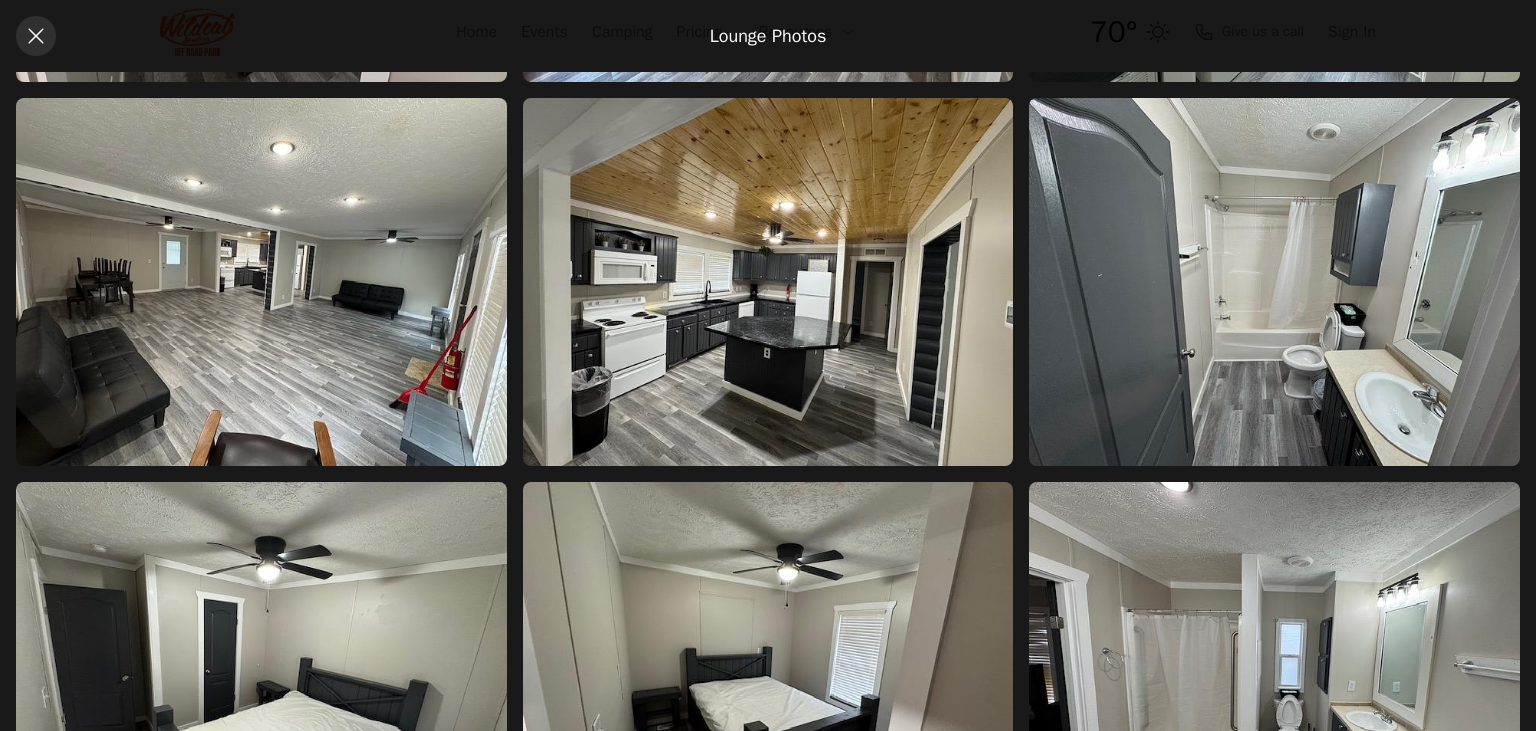 click 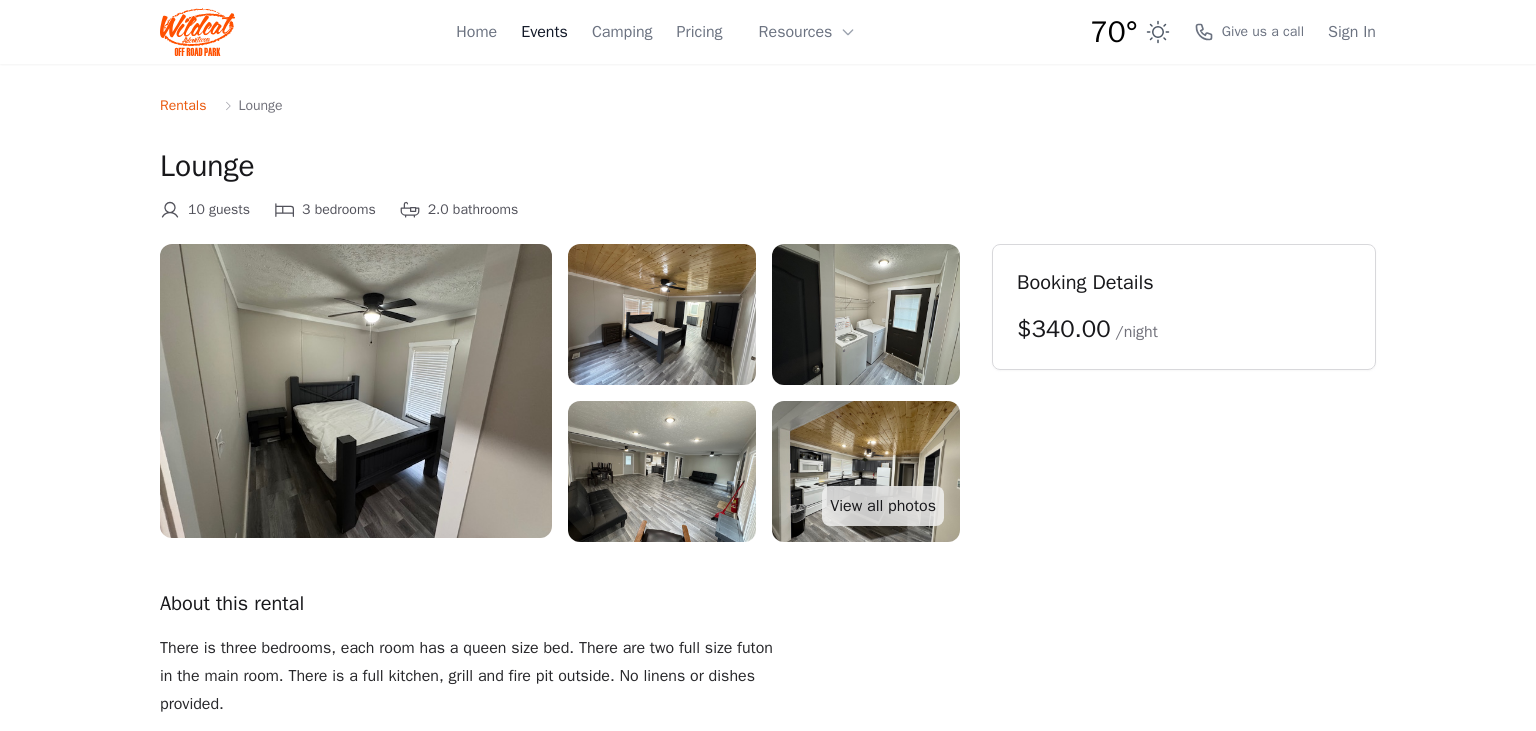 click on "Events" at bounding box center [544, 32] 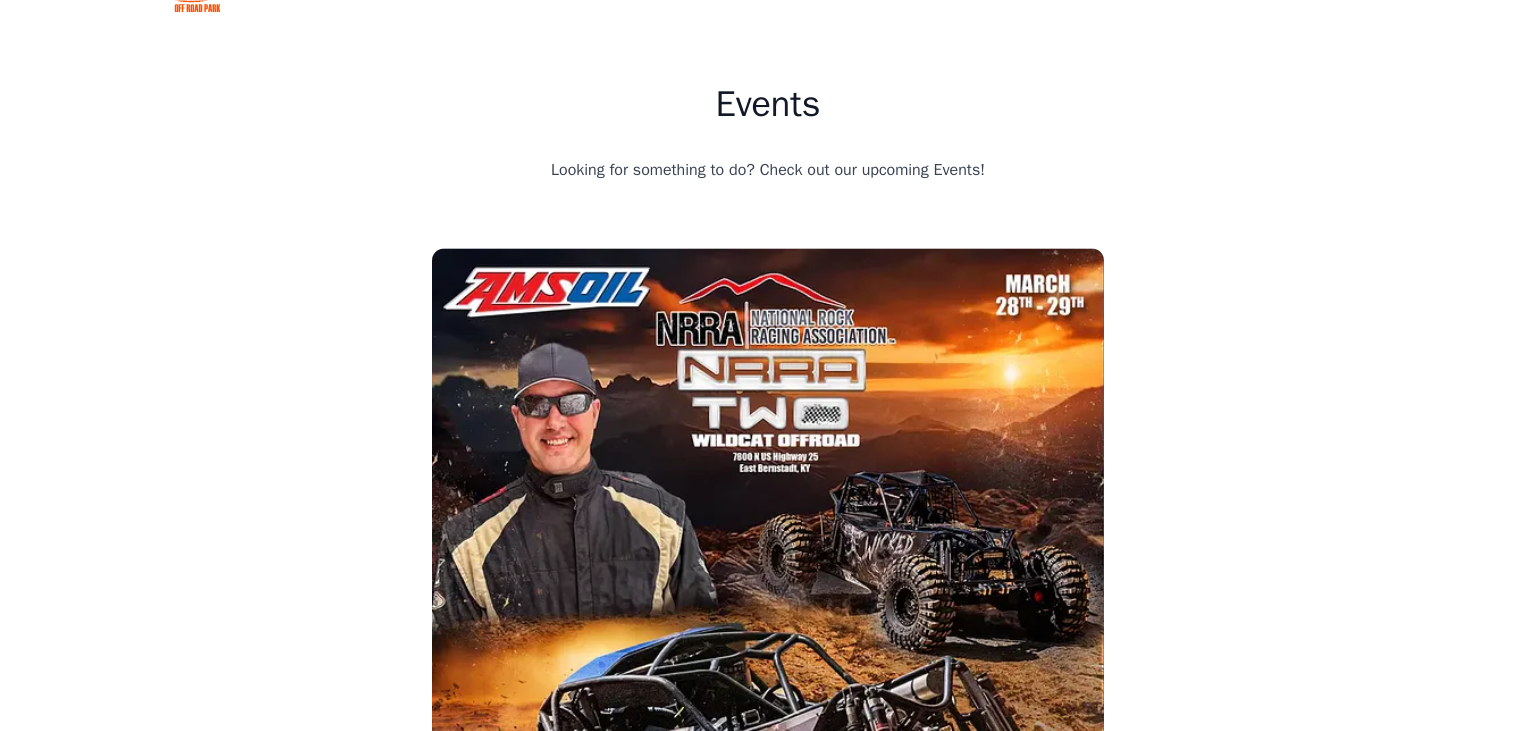 scroll, scrollTop: 0, scrollLeft: 0, axis: both 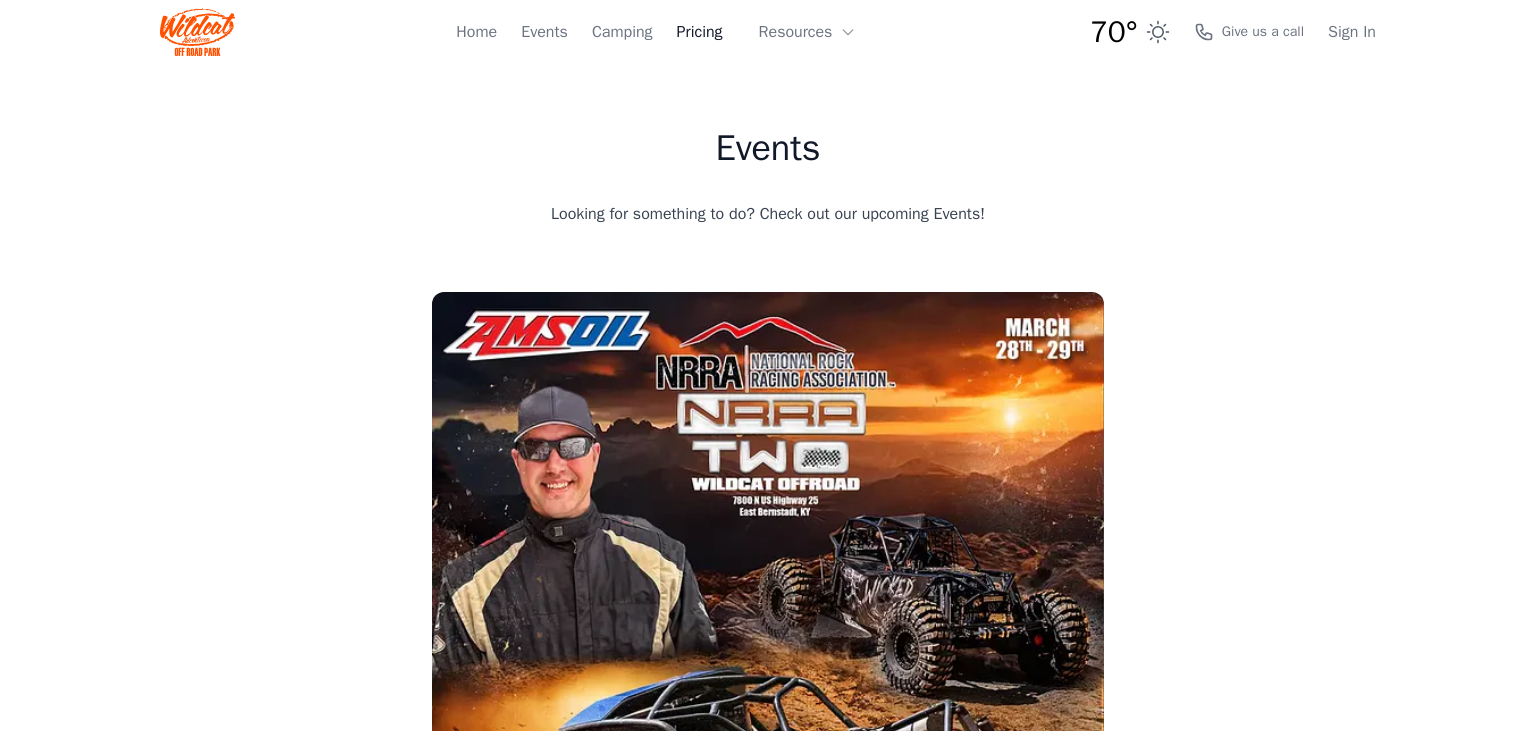 click on "Pricing" at bounding box center [700, 32] 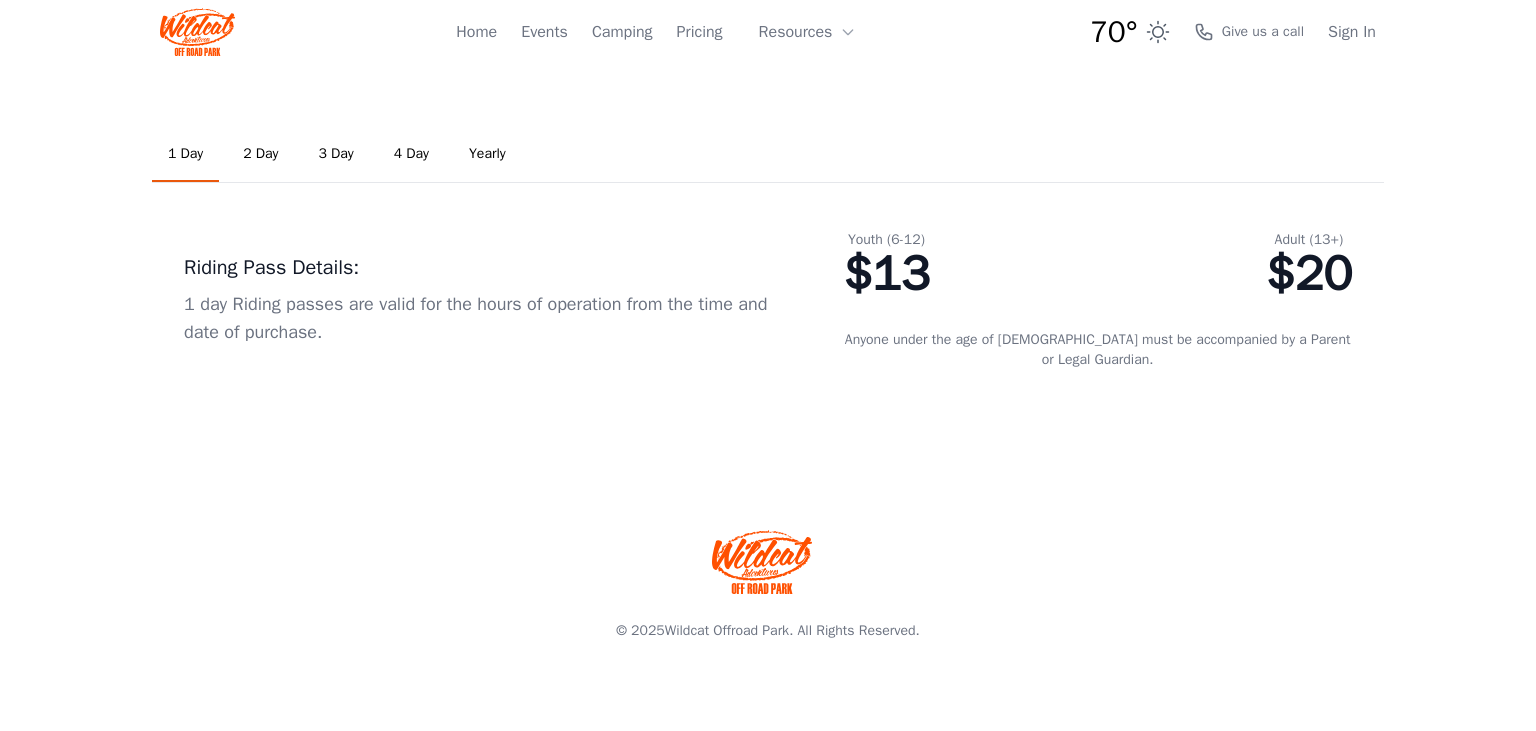 click on "3 Day" at bounding box center (336, 155) 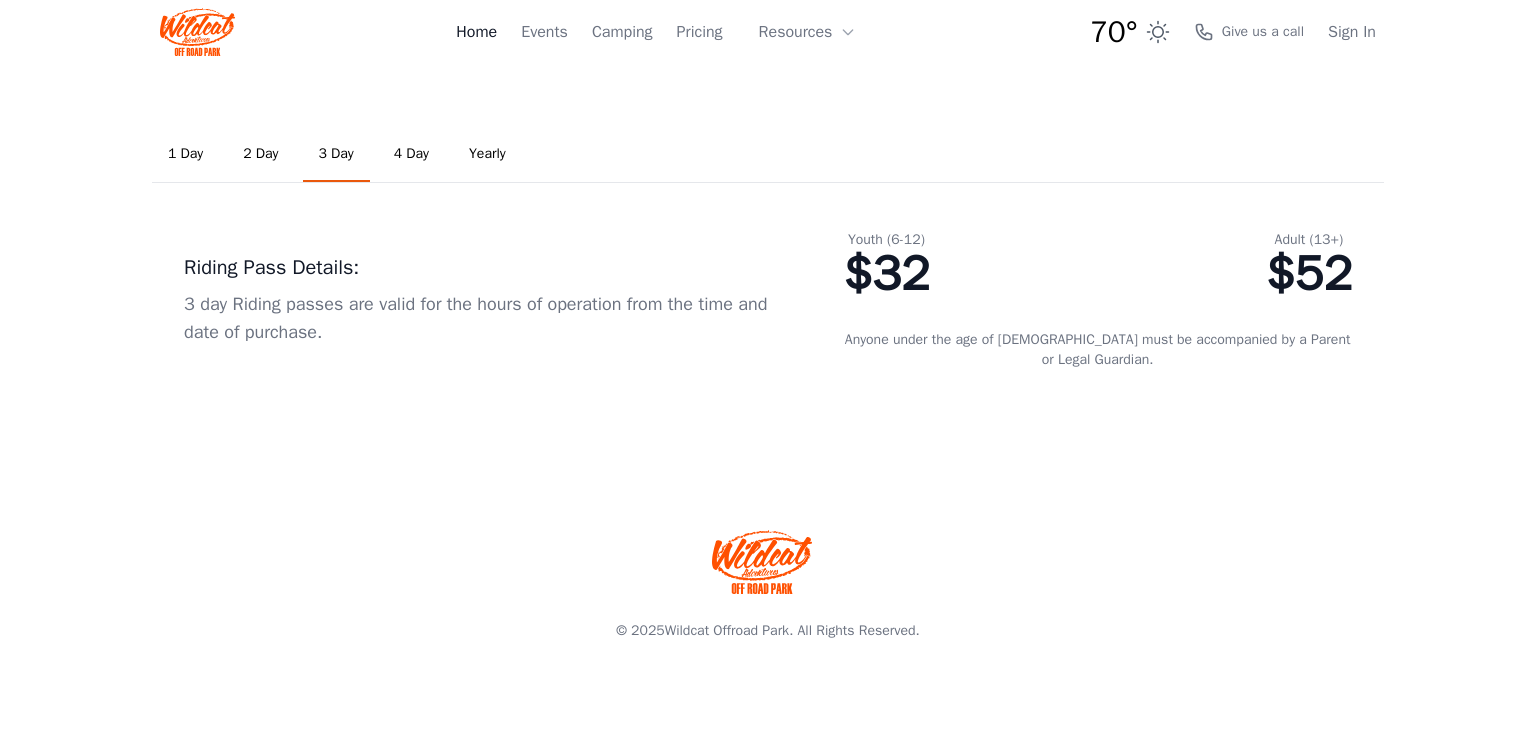 click on "Home" at bounding box center [476, 32] 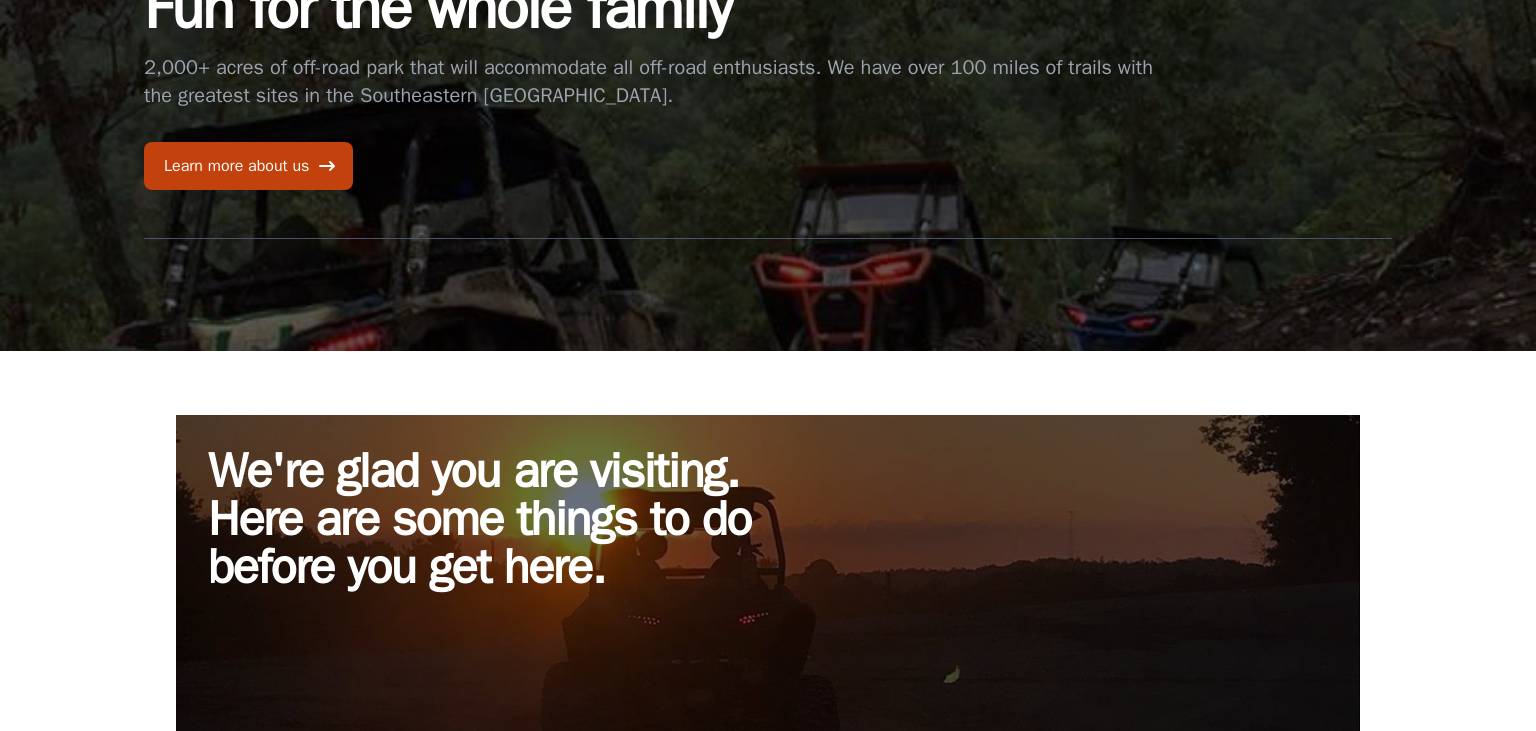 scroll, scrollTop: 0, scrollLeft: 0, axis: both 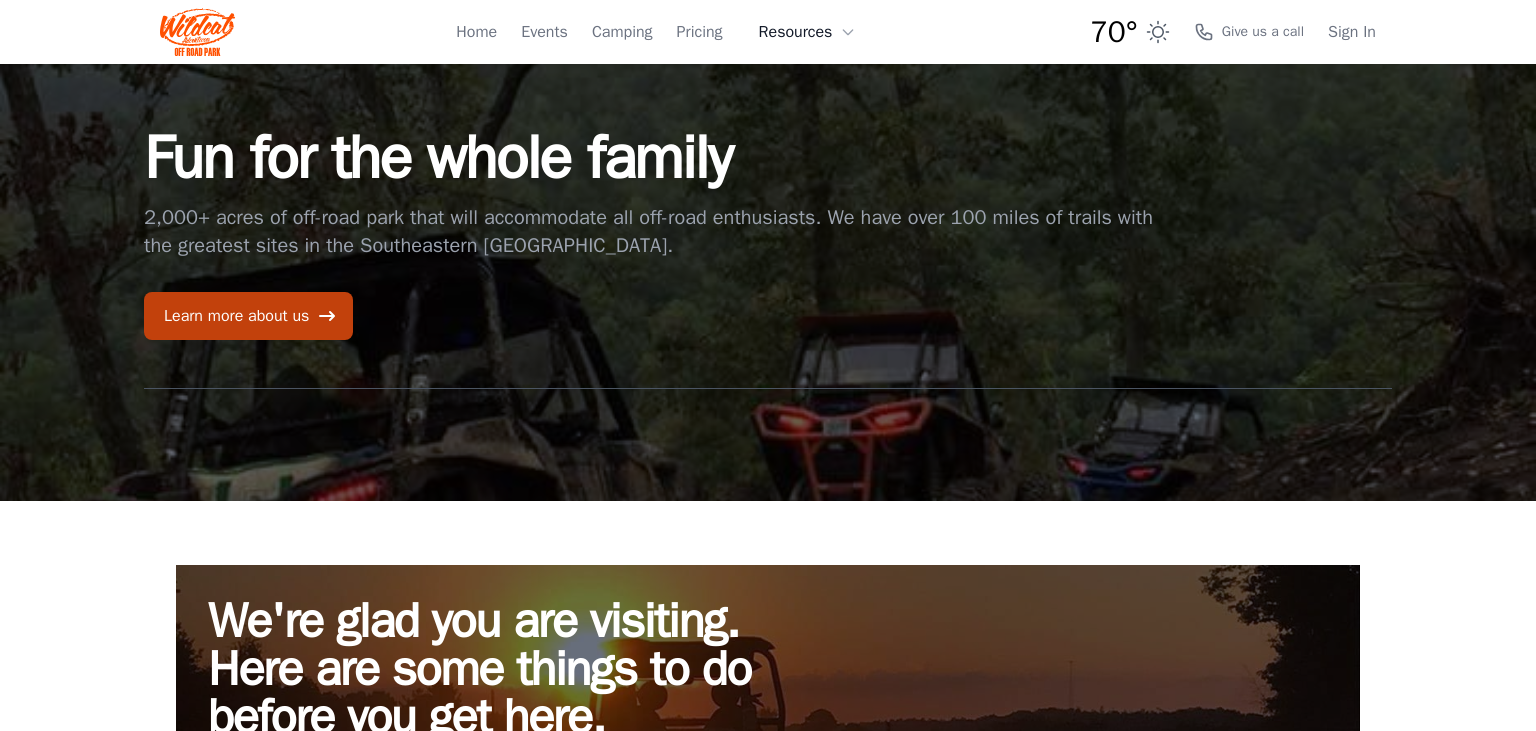 click 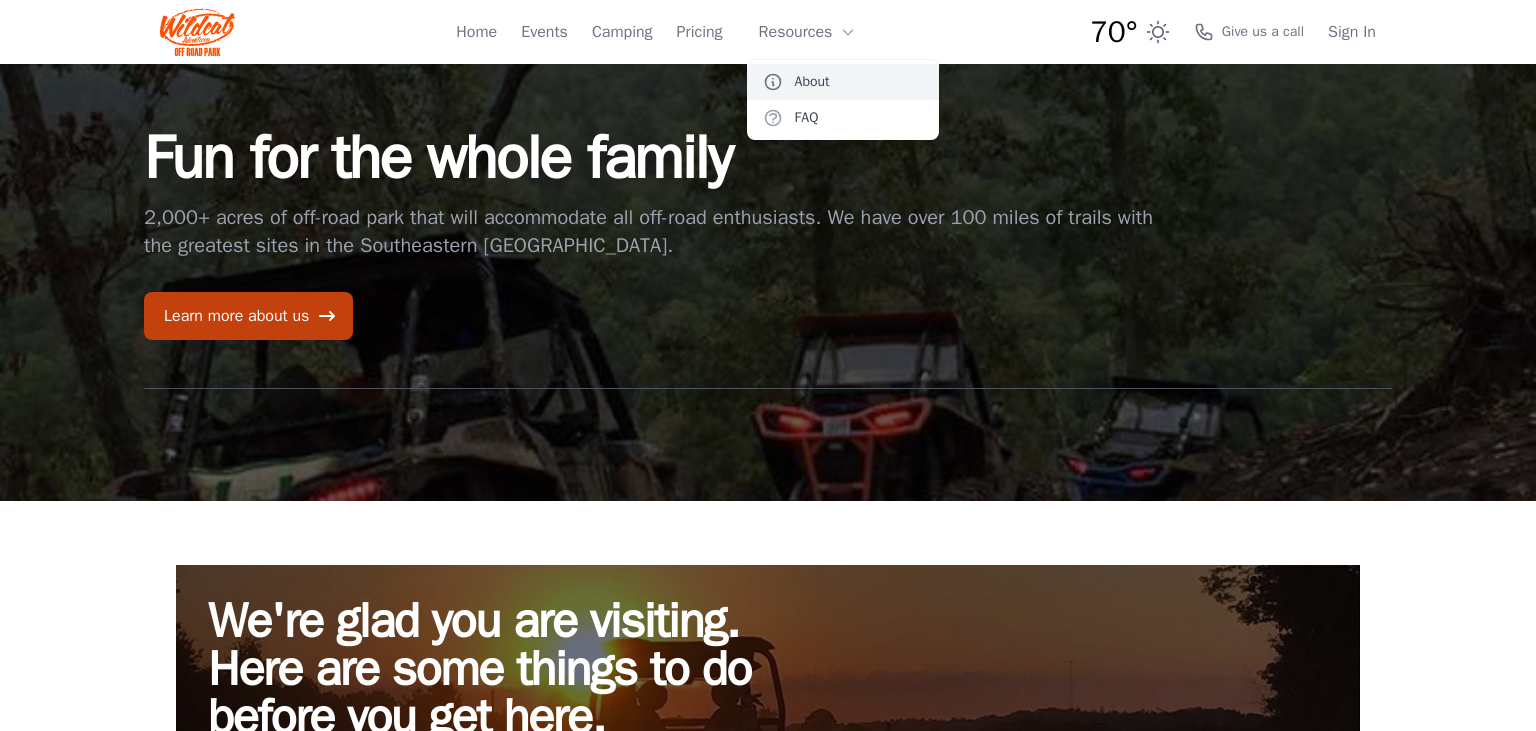 click on "About" at bounding box center (843, 82) 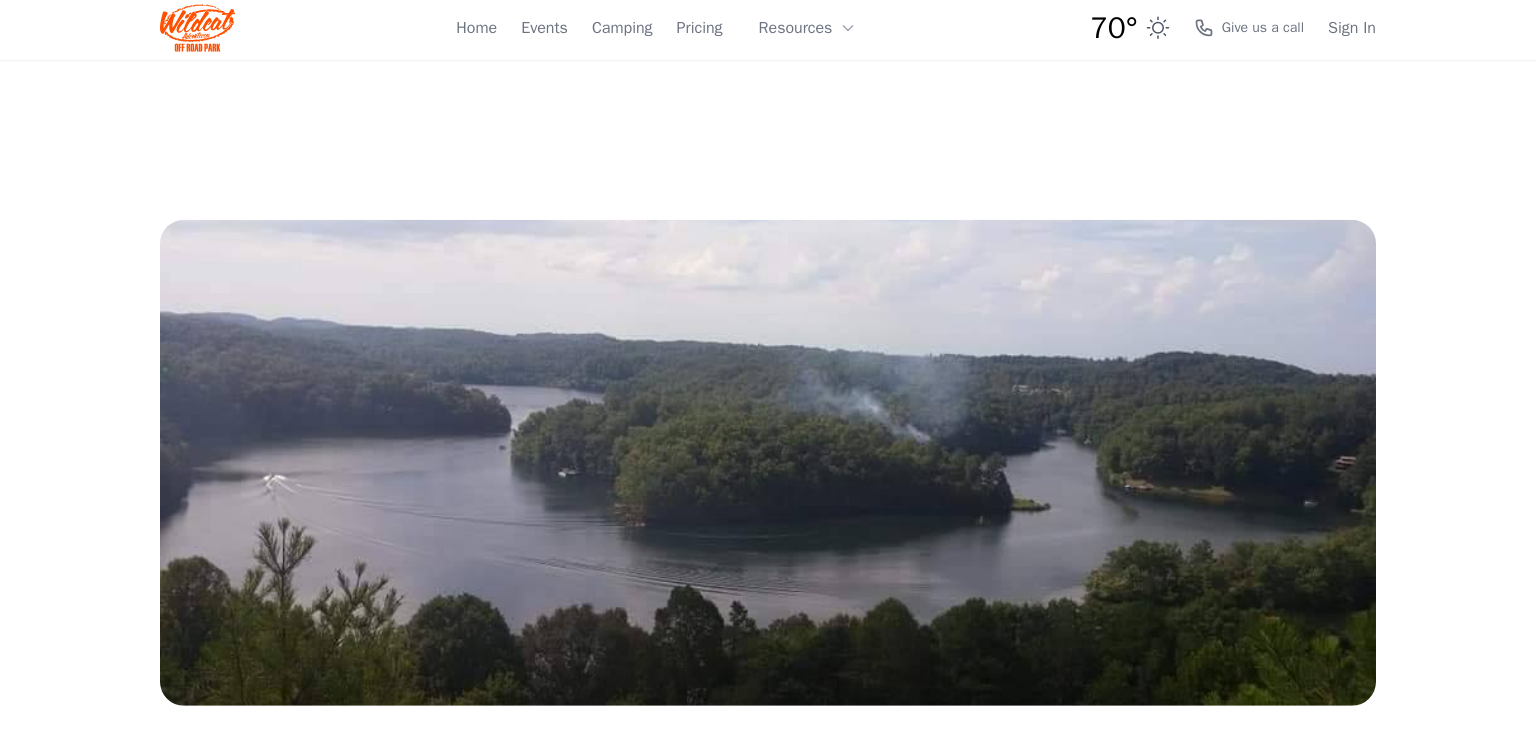 scroll, scrollTop: 0, scrollLeft: 0, axis: both 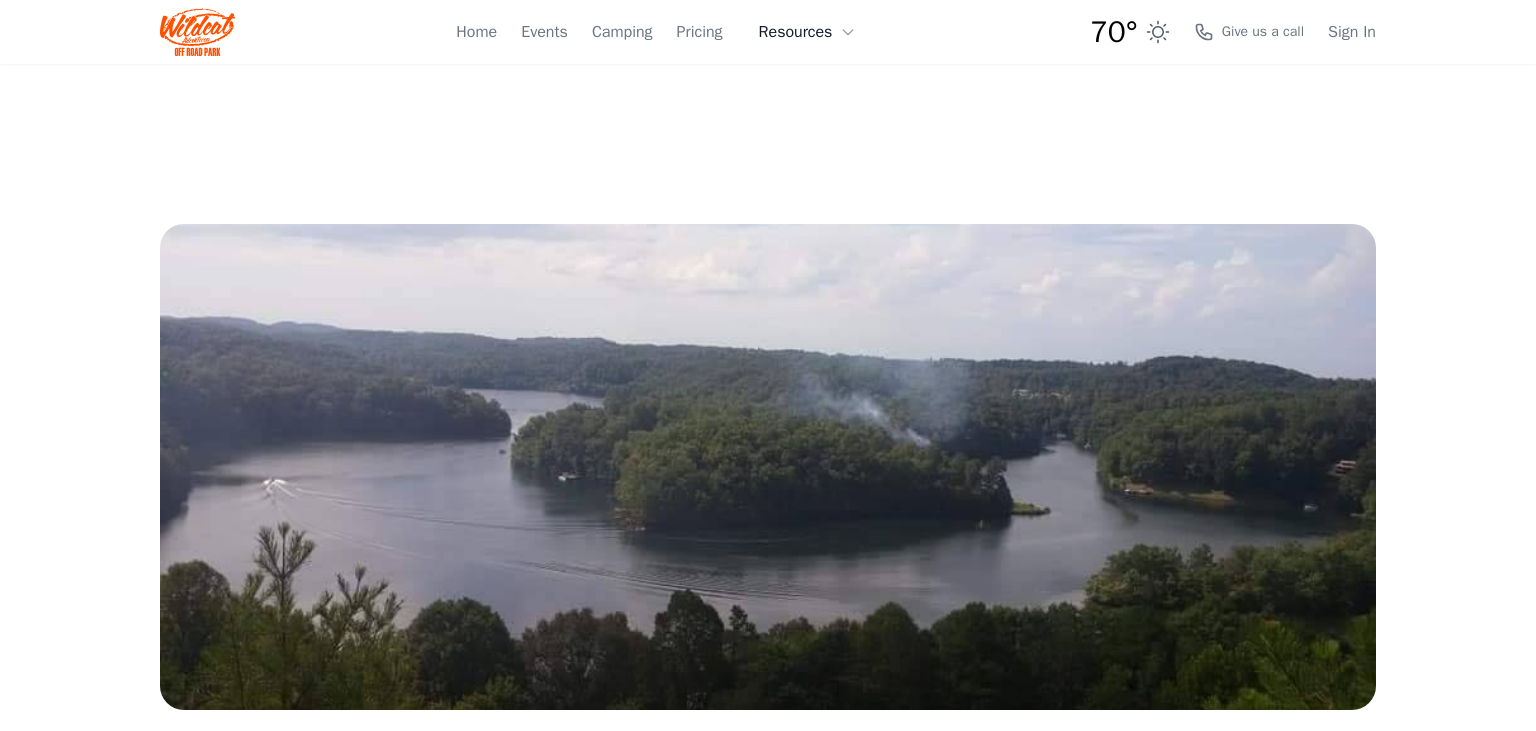 click 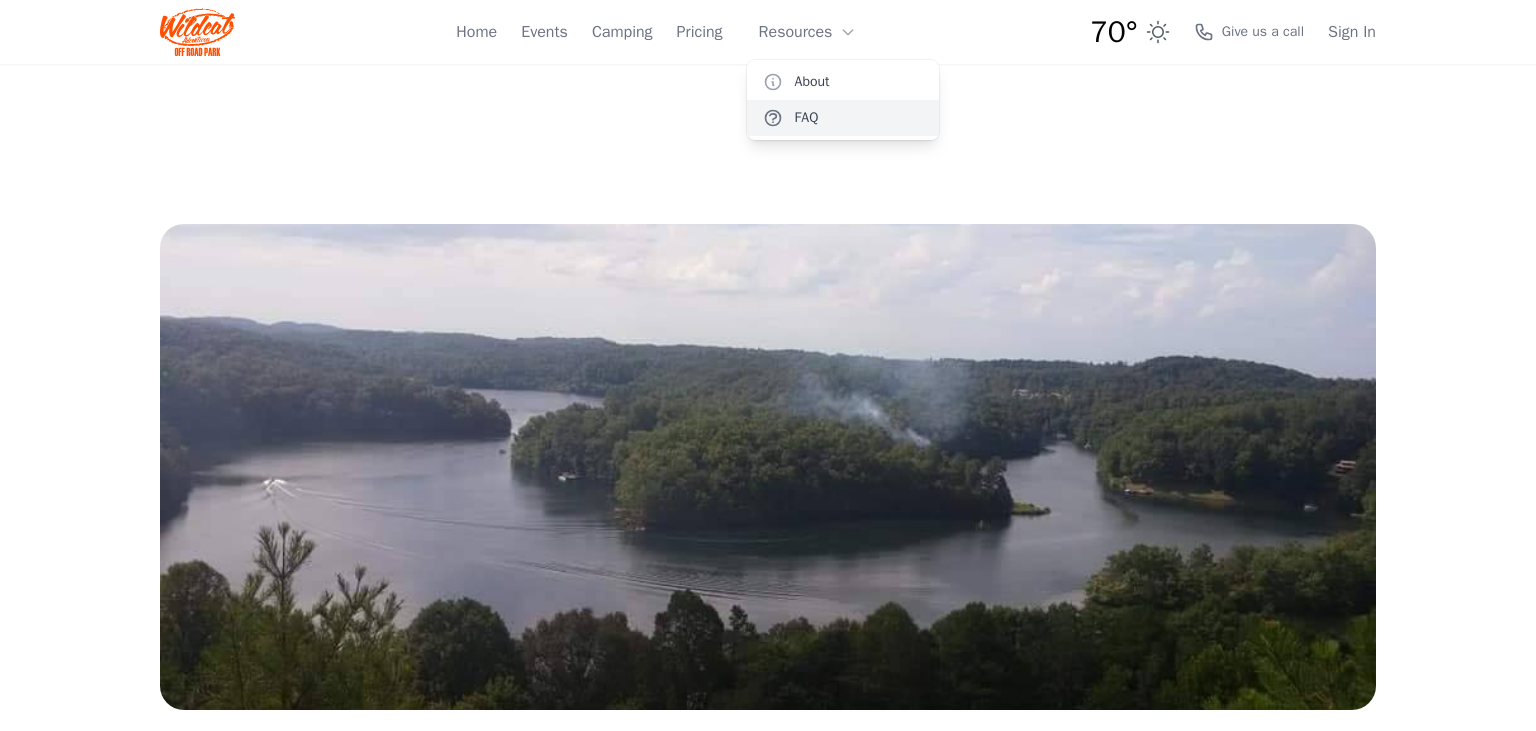 click on "FAQ" at bounding box center [843, 118] 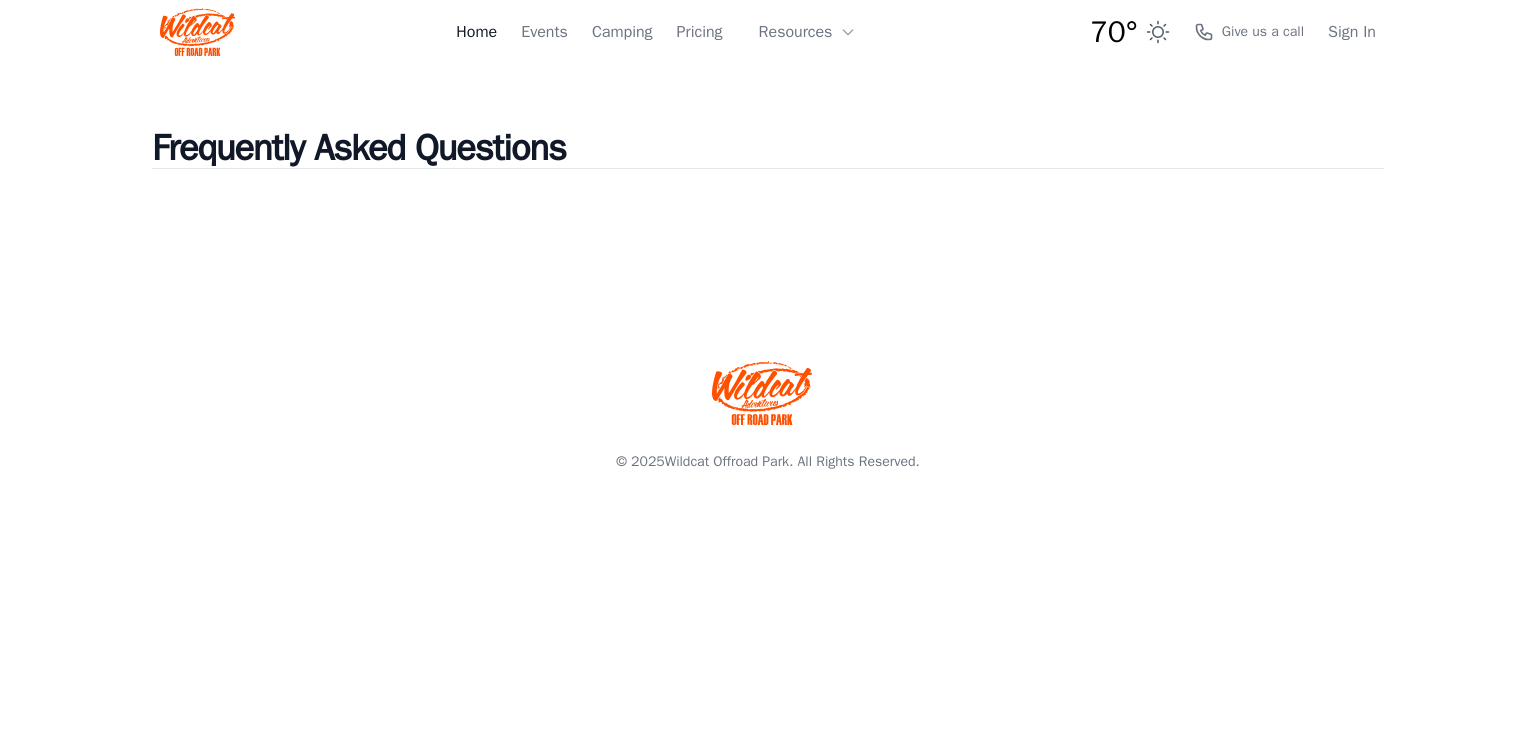 click on "Home" at bounding box center [476, 32] 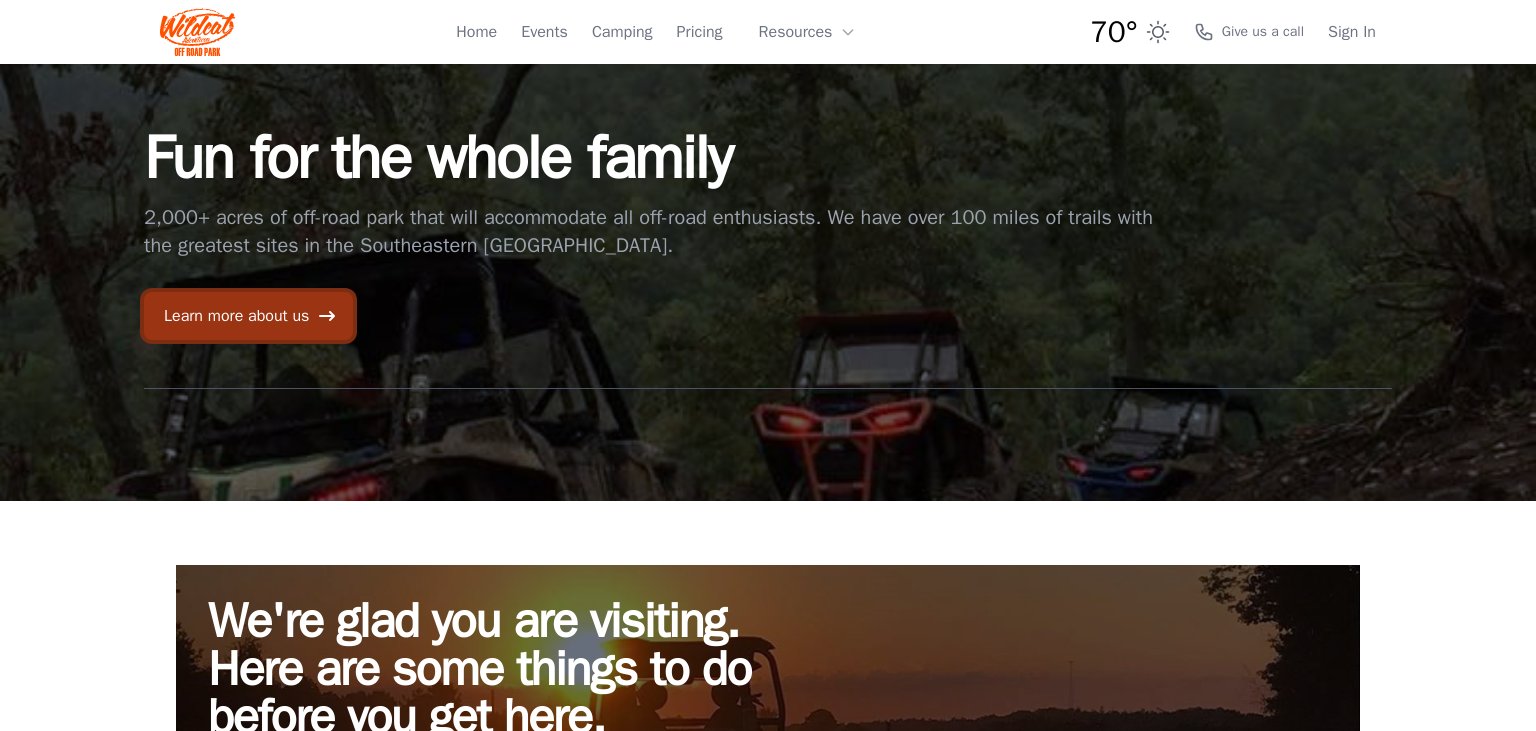 click on "Learn more about us" at bounding box center (248, 316) 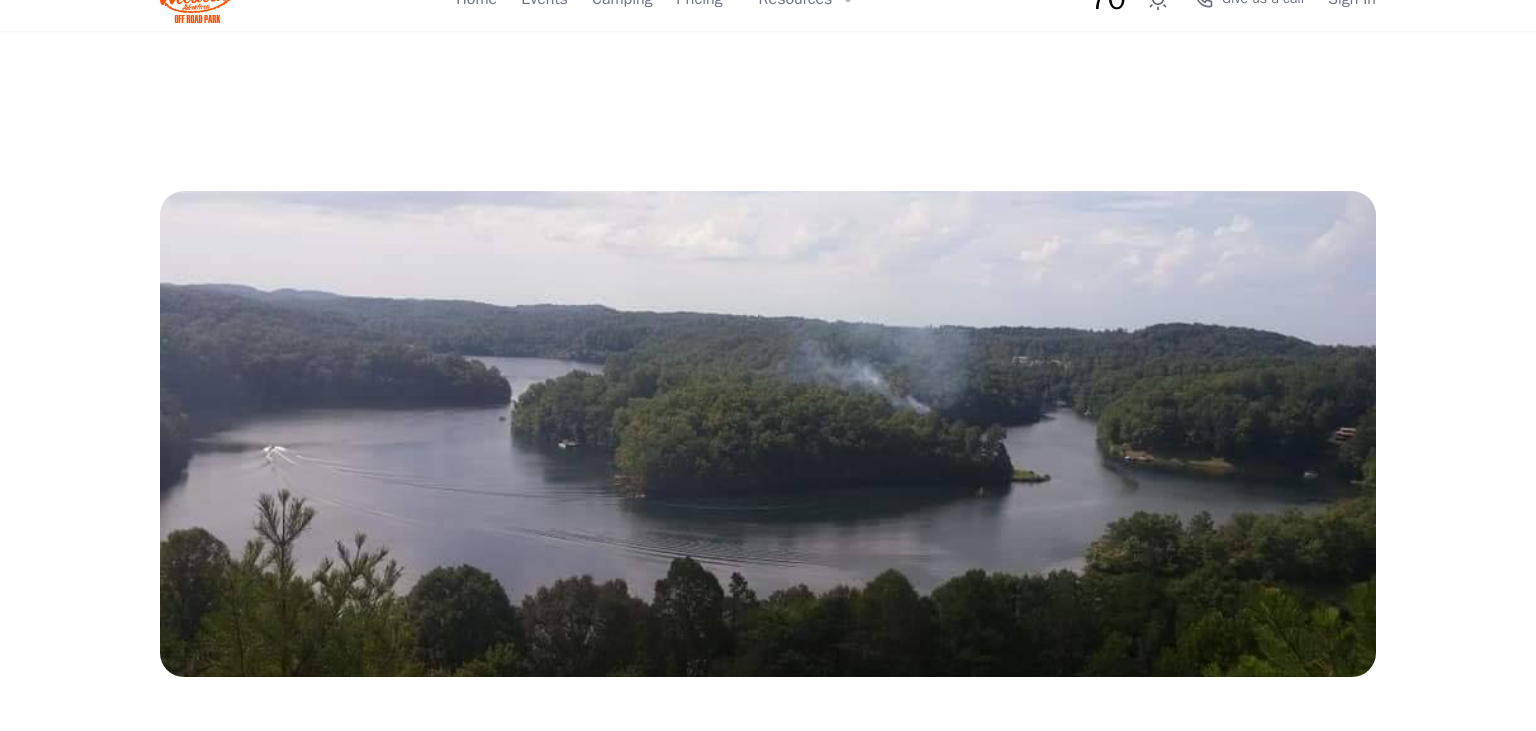 scroll, scrollTop: 0, scrollLeft: 0, axis: both 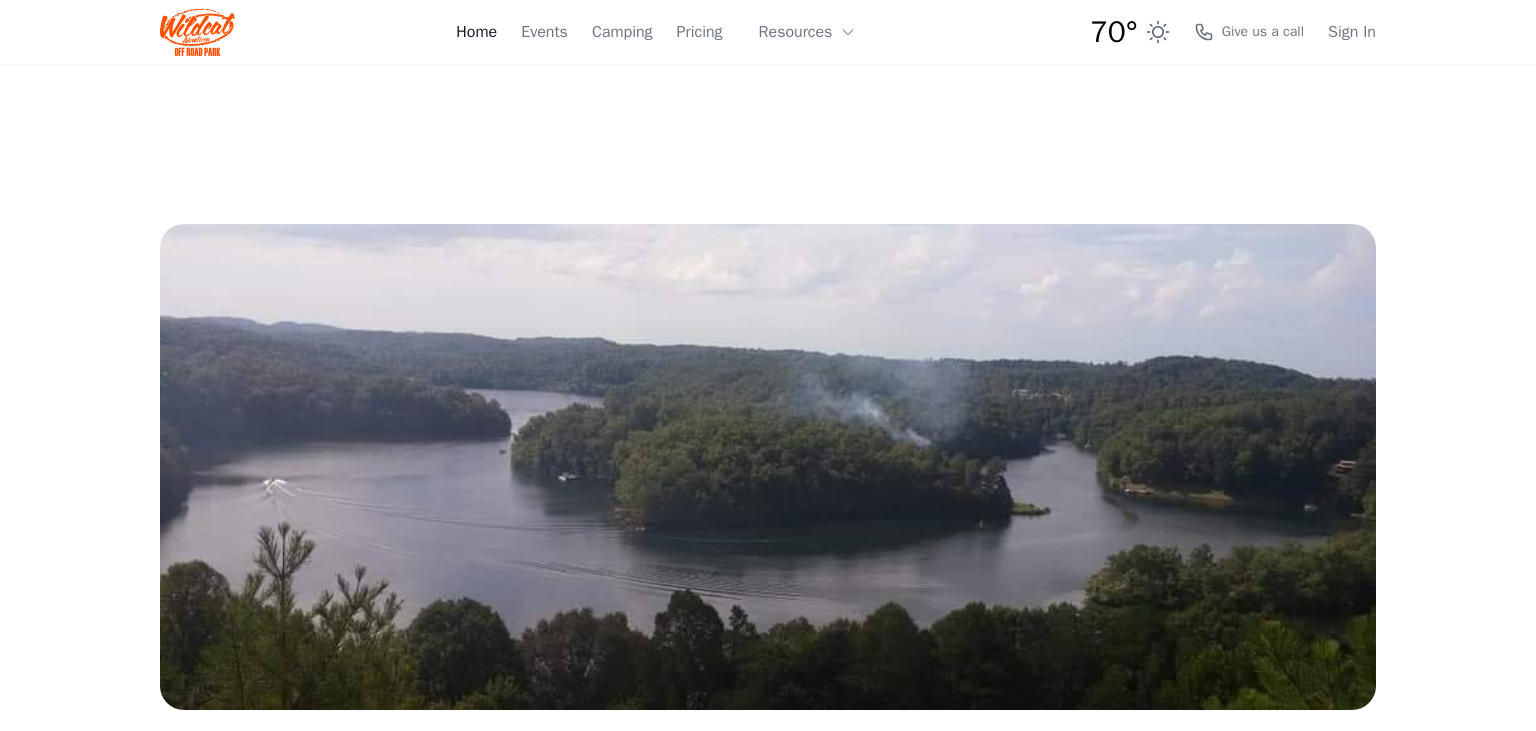 click on "Home" at bounding box center (476, 32) 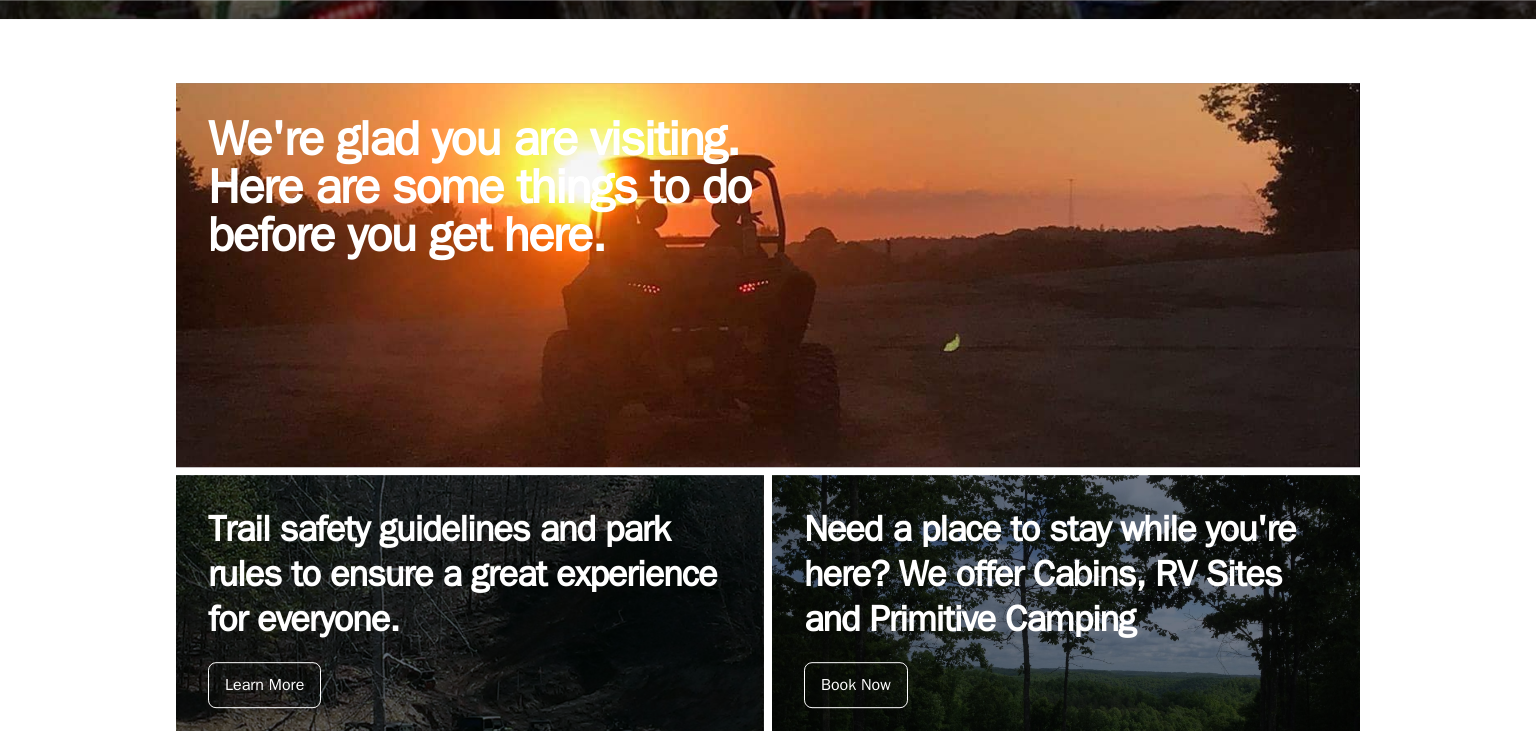 scroll, scrollTop: 528, scrollLeft: 0, axis: vertical 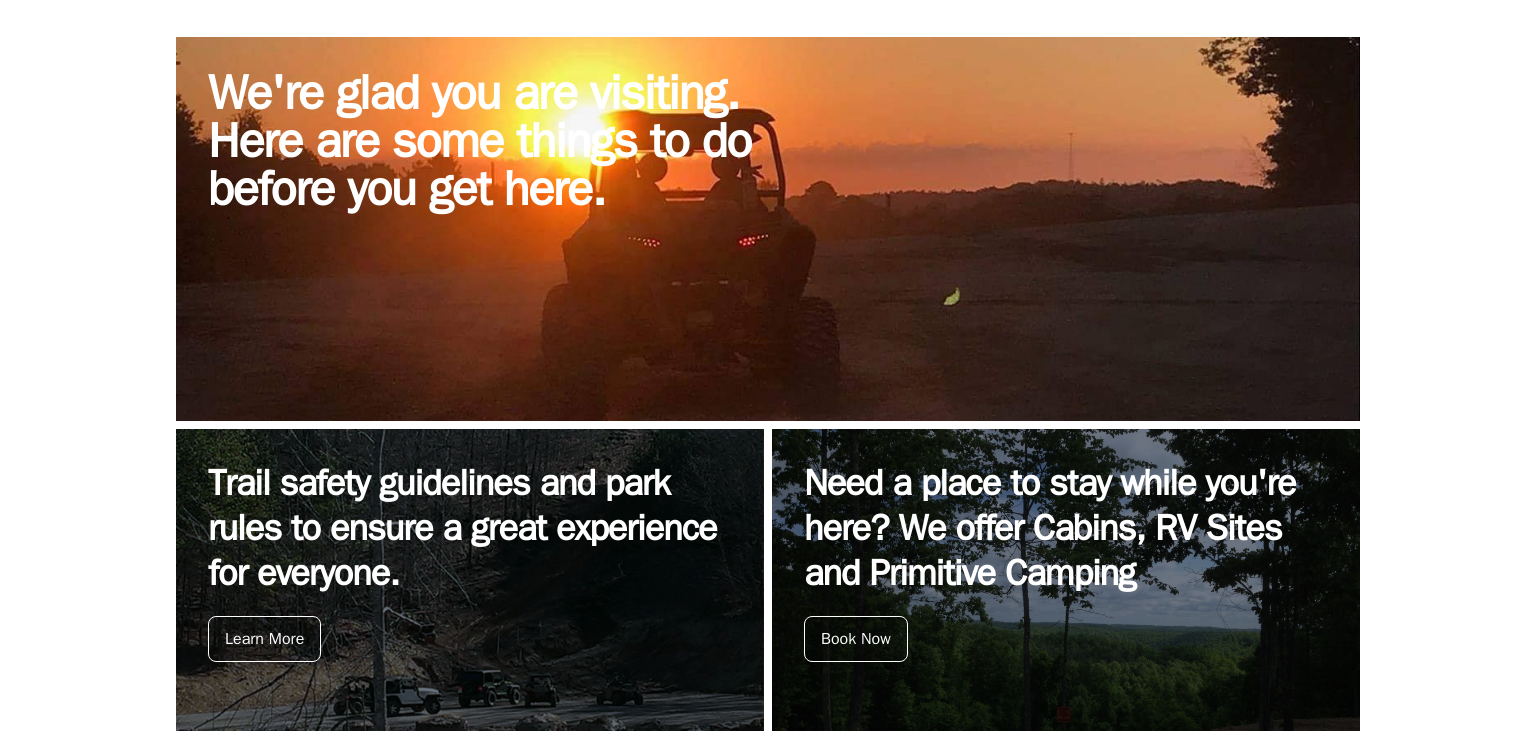 click on "We're glad you are visiting. Here are some things to do before you get here." at bounding box center [496, 141] 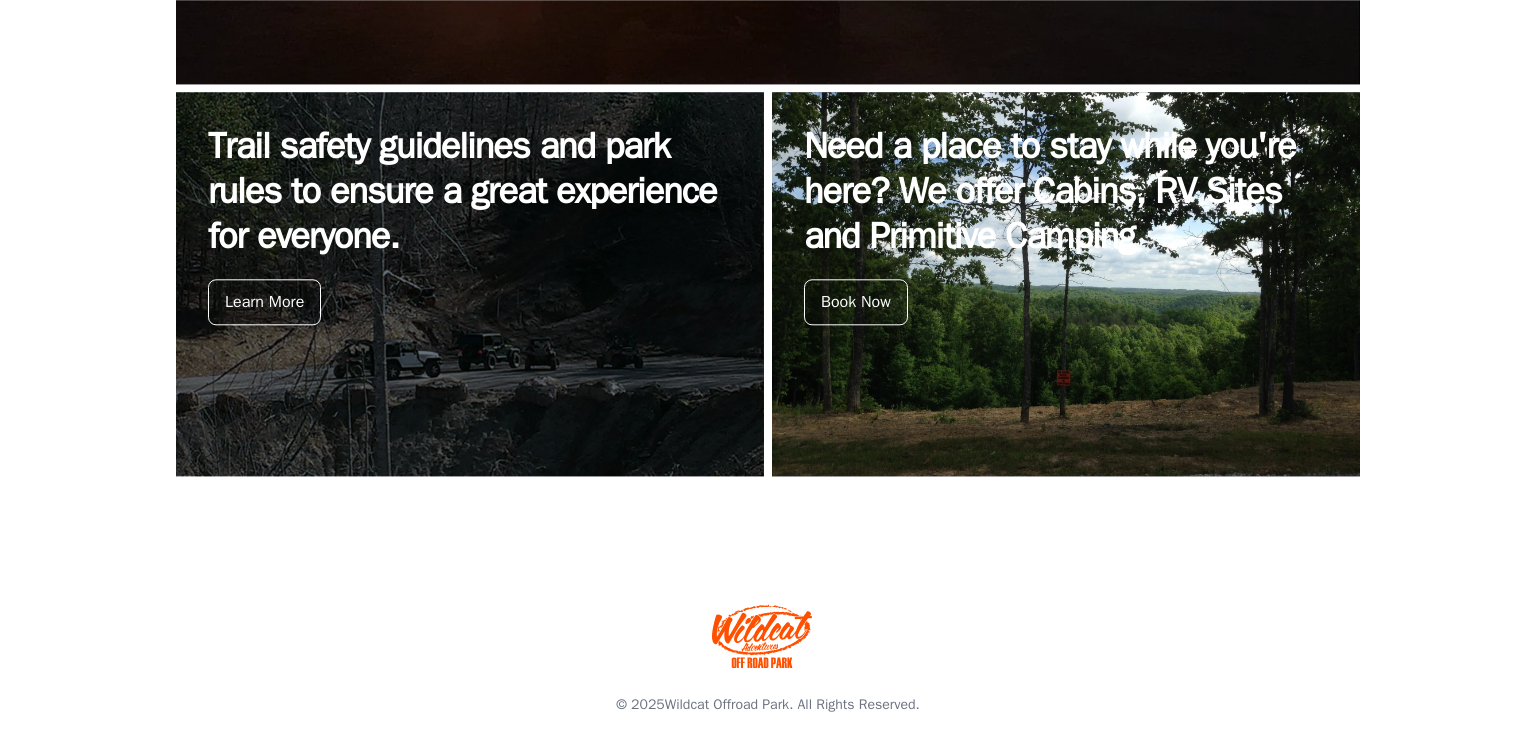 scroll, scrollTop: 889, scrollLeft: 0, axis: vertical 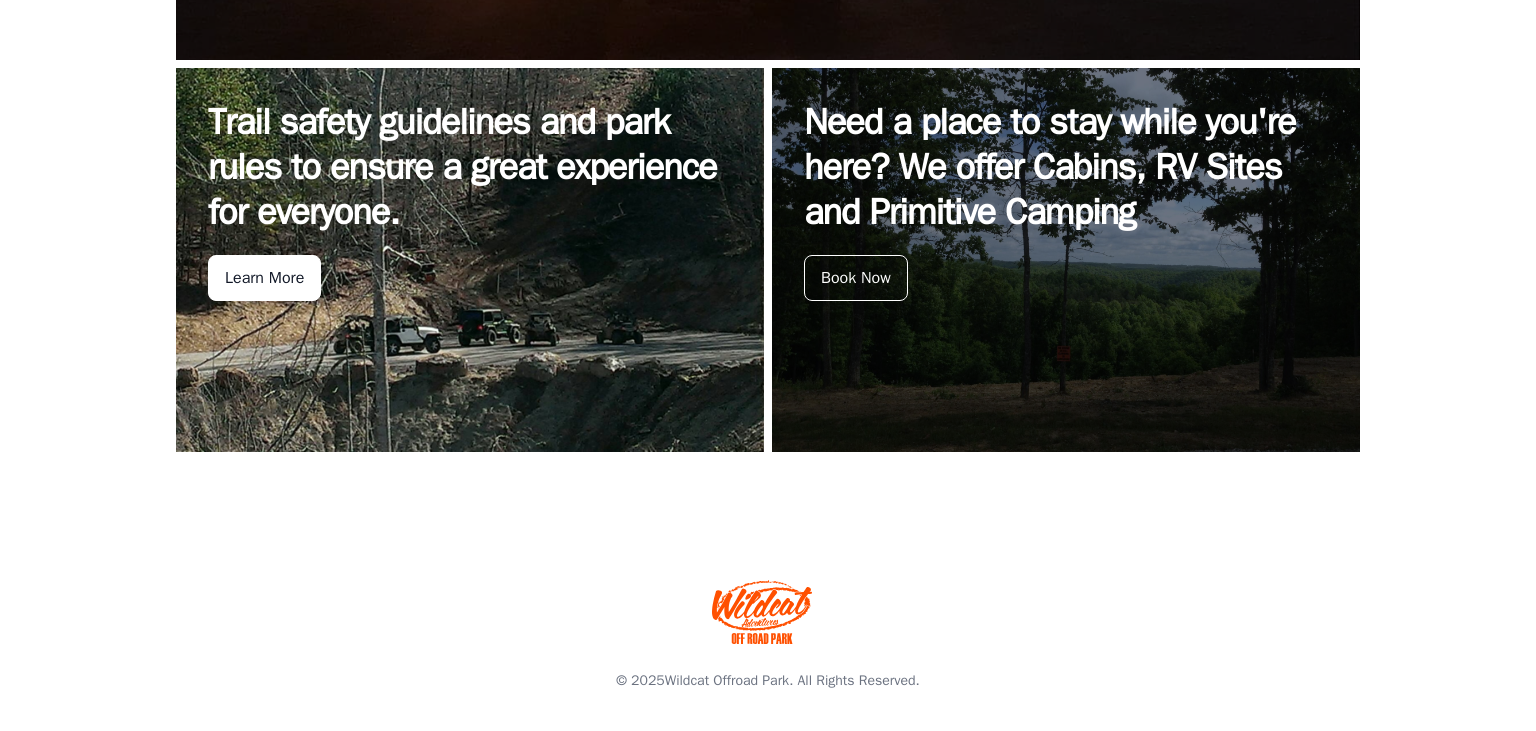 click on "Learn More" at bounding box center [264, 278] 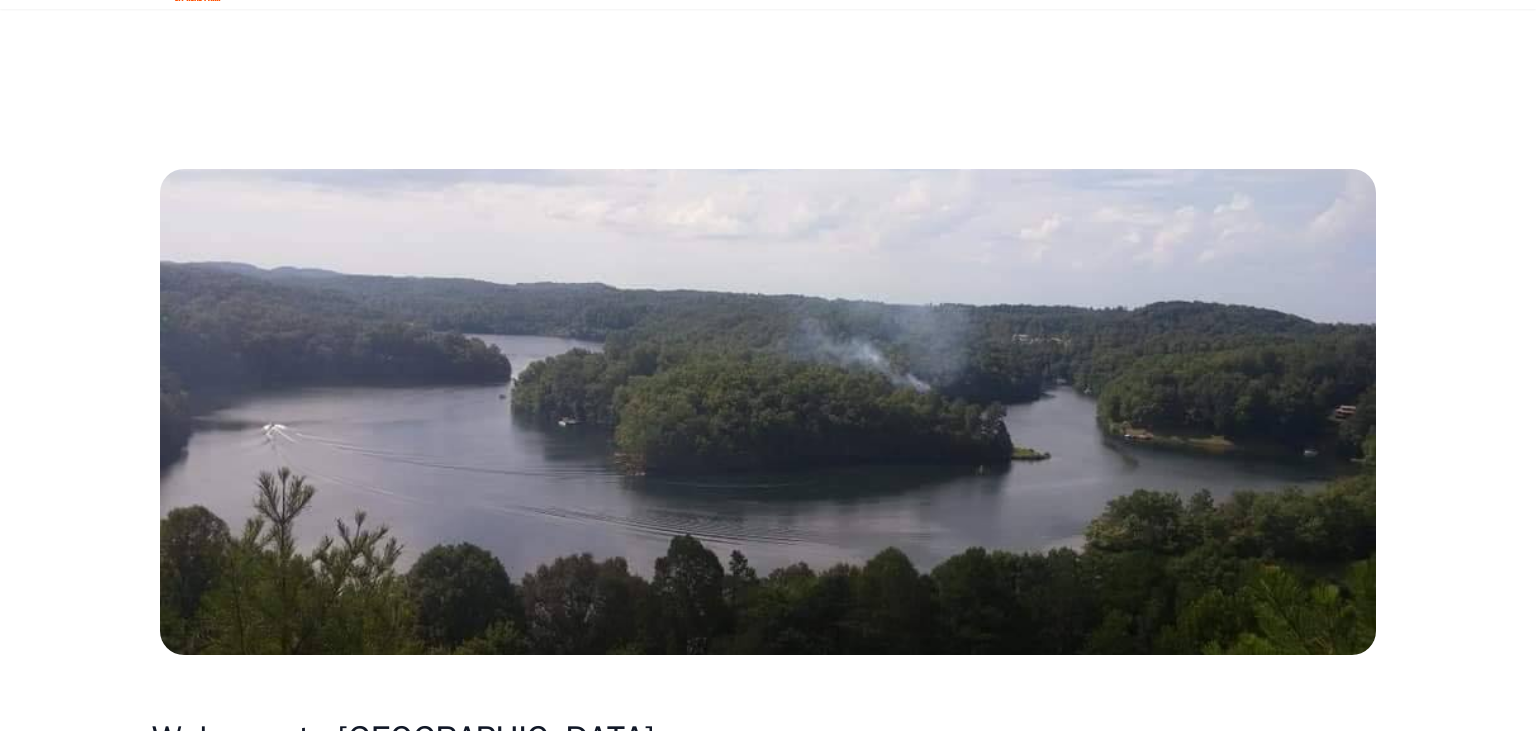 scroll, scrollTop: 0, scrollLeft: 0, axis: both 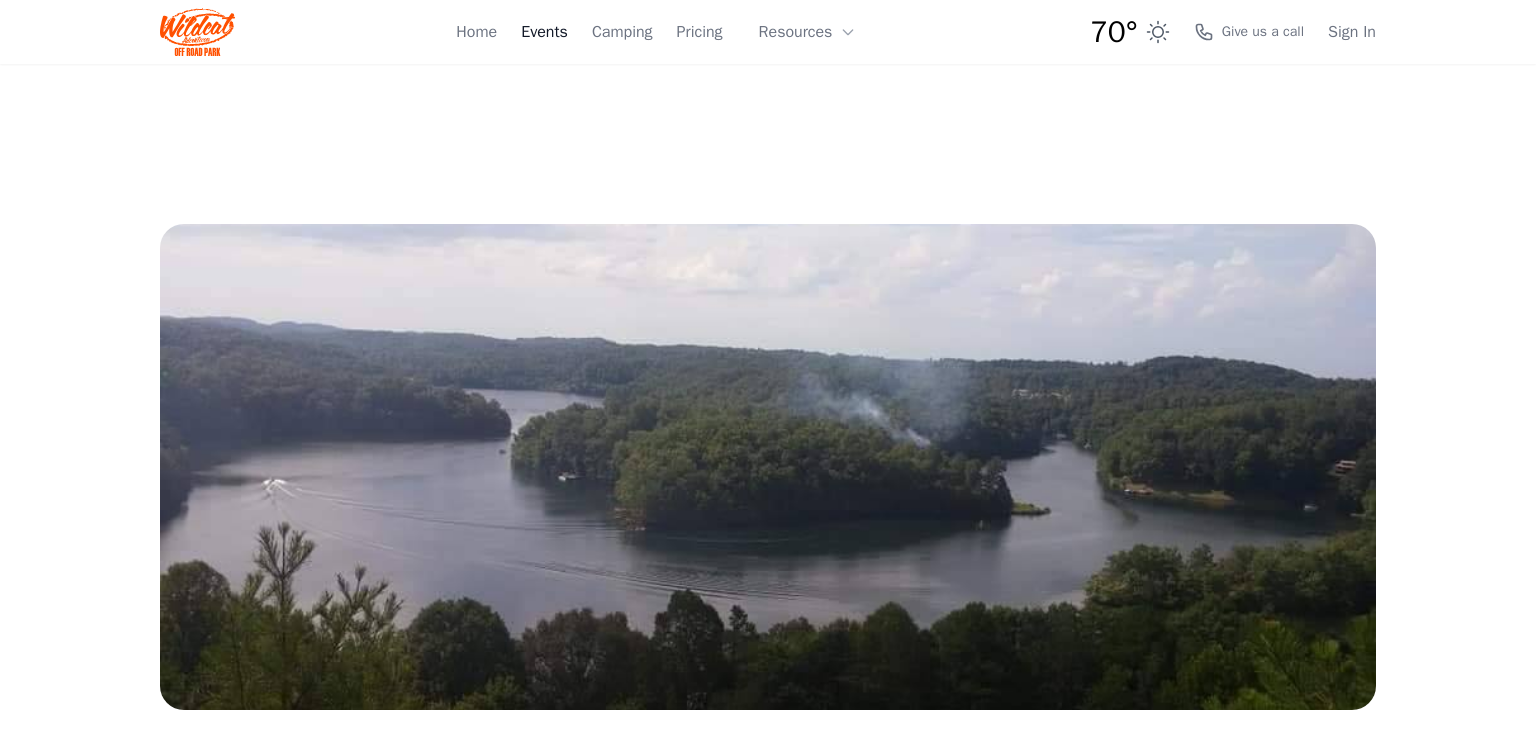 click on "Events" at bounding box center (544, 32) 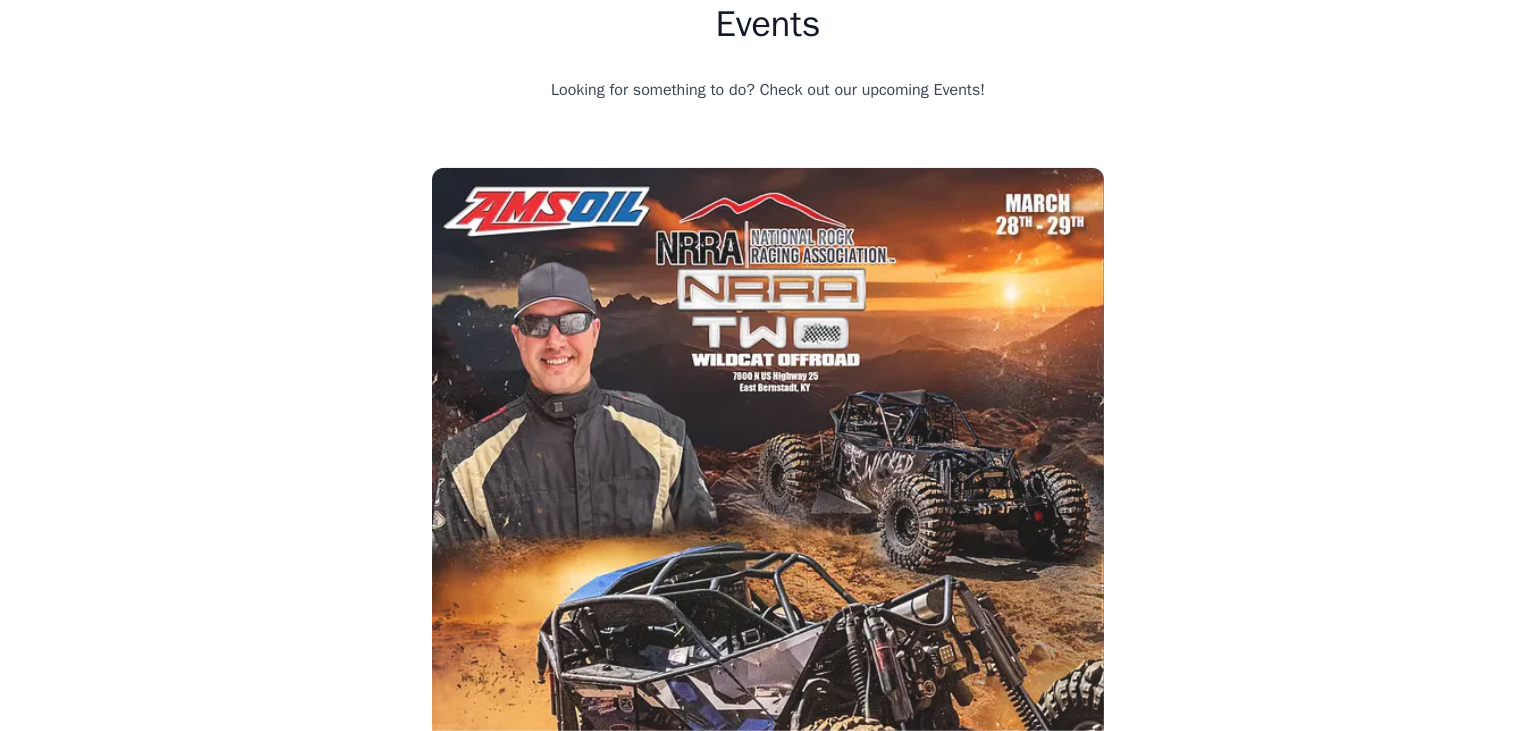 scroll, scrollTop: 0, scrollLeft: 0, axis: both 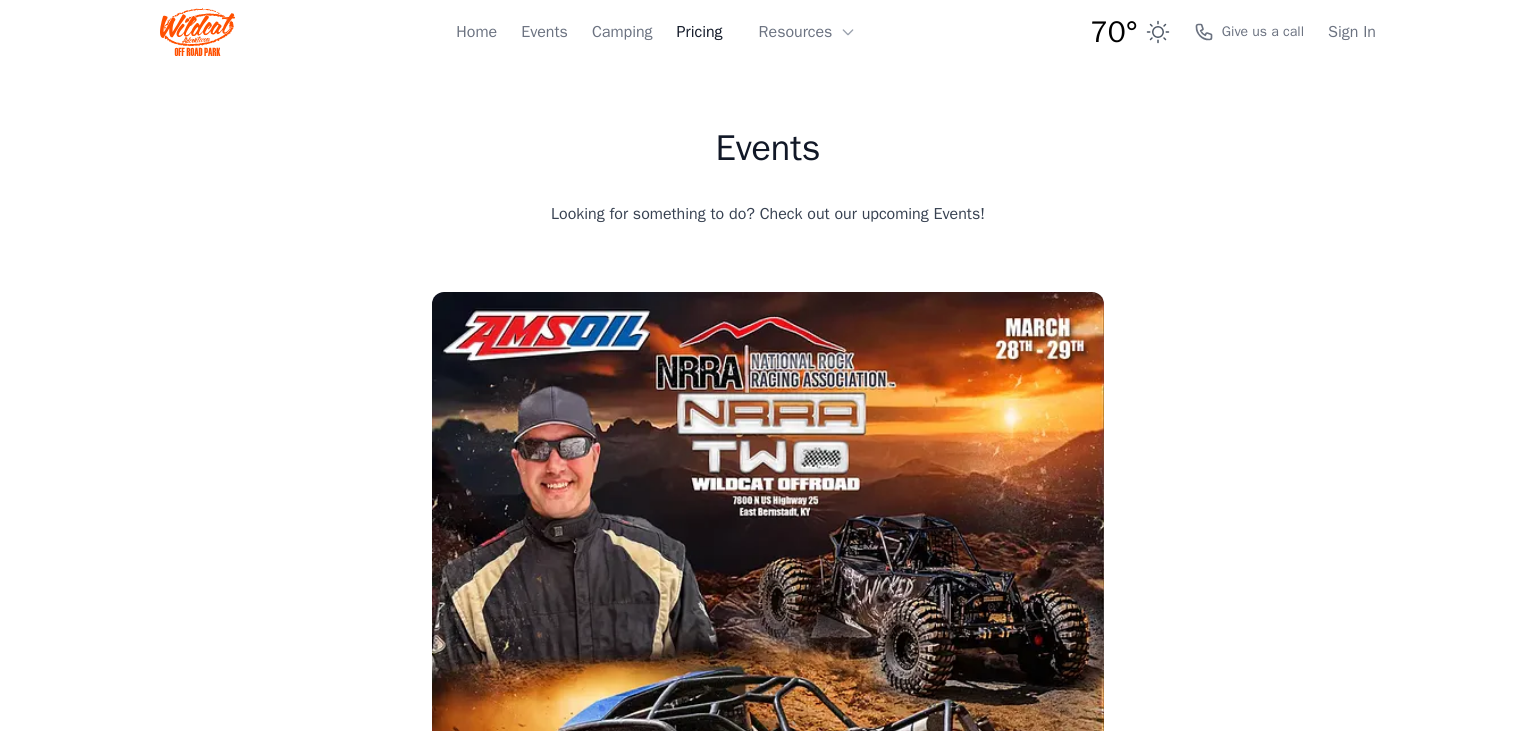 click on "Pricing" at bounding box center [700, 32] 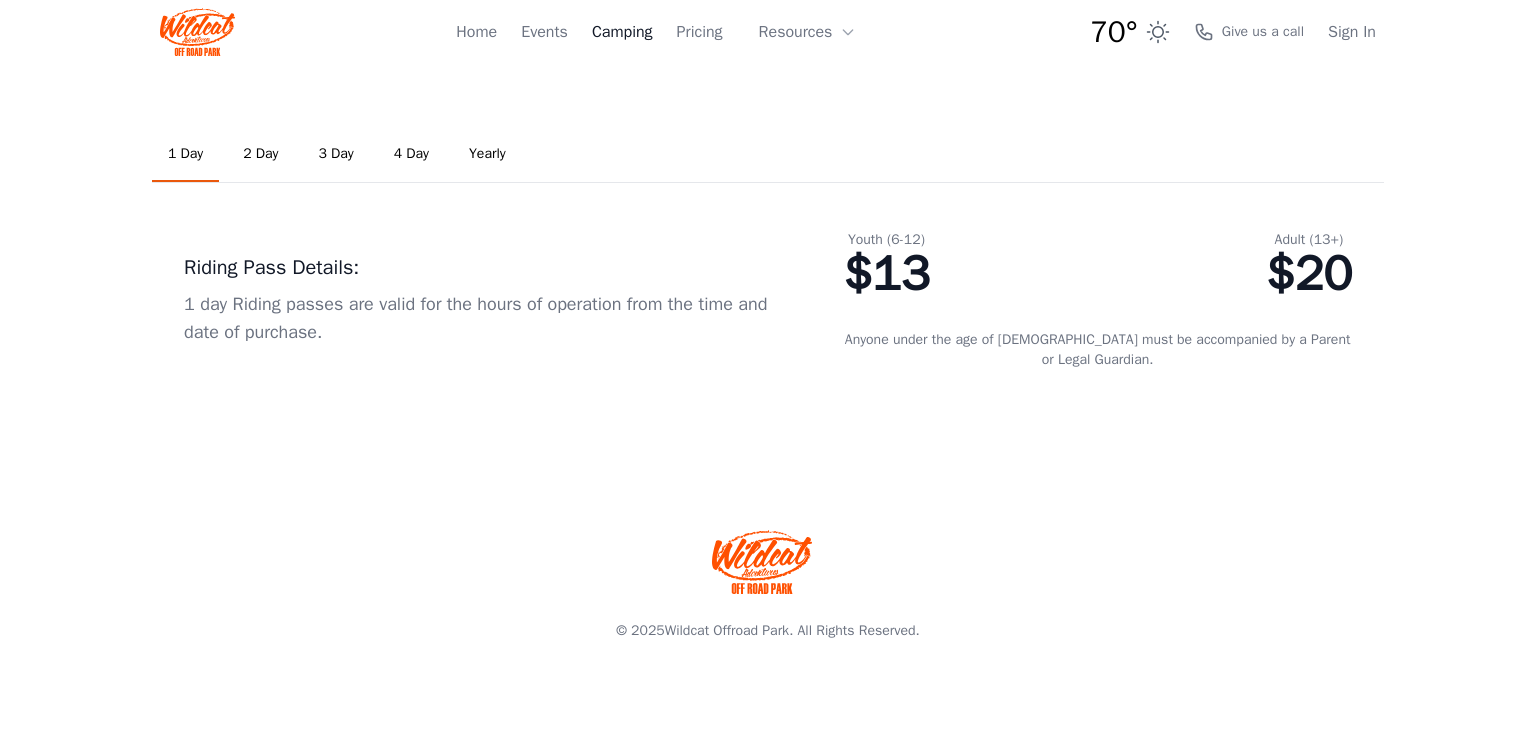 click on "Camping" at bounding box center [622, 32] 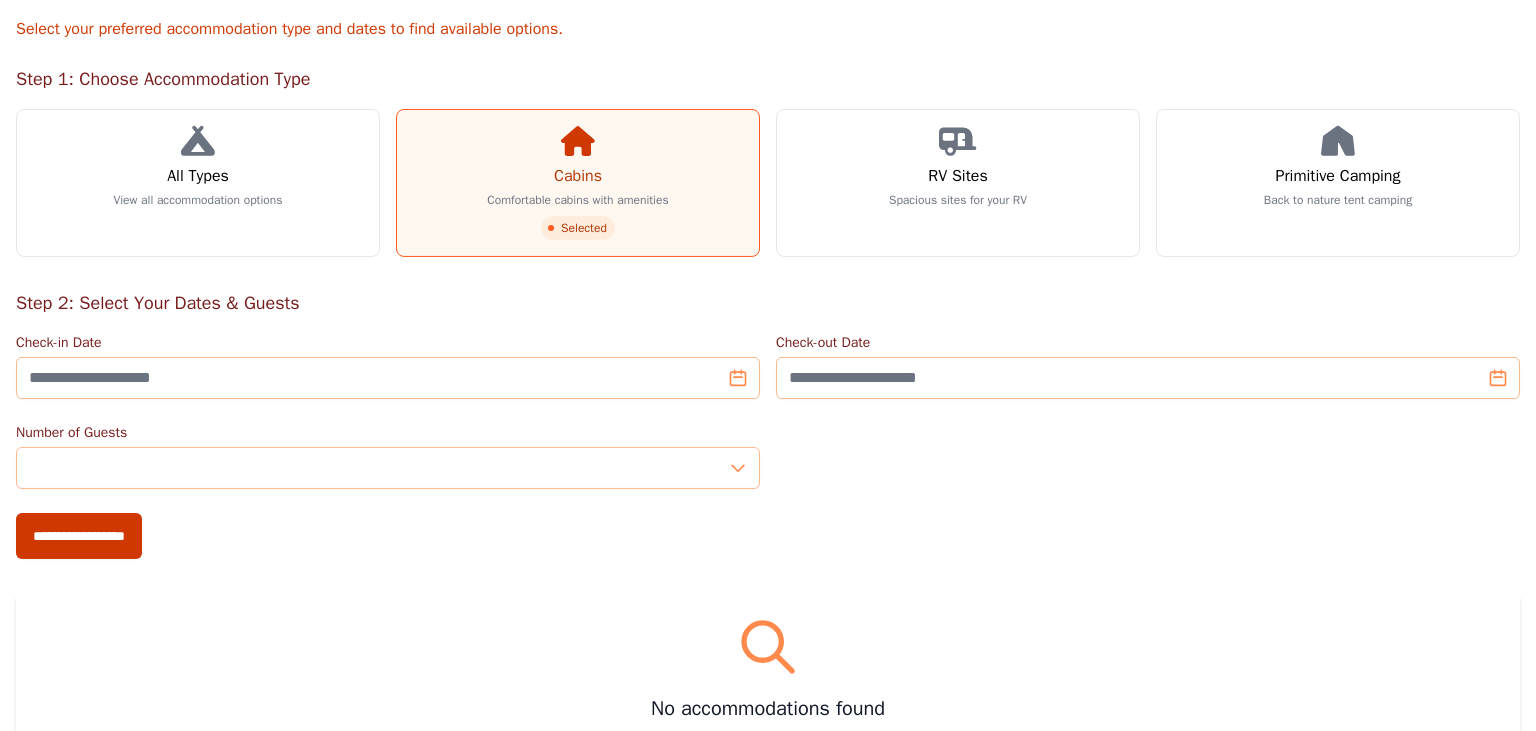 scroll, scrollTop: 211, scrollLeft: 0, axis: vertical 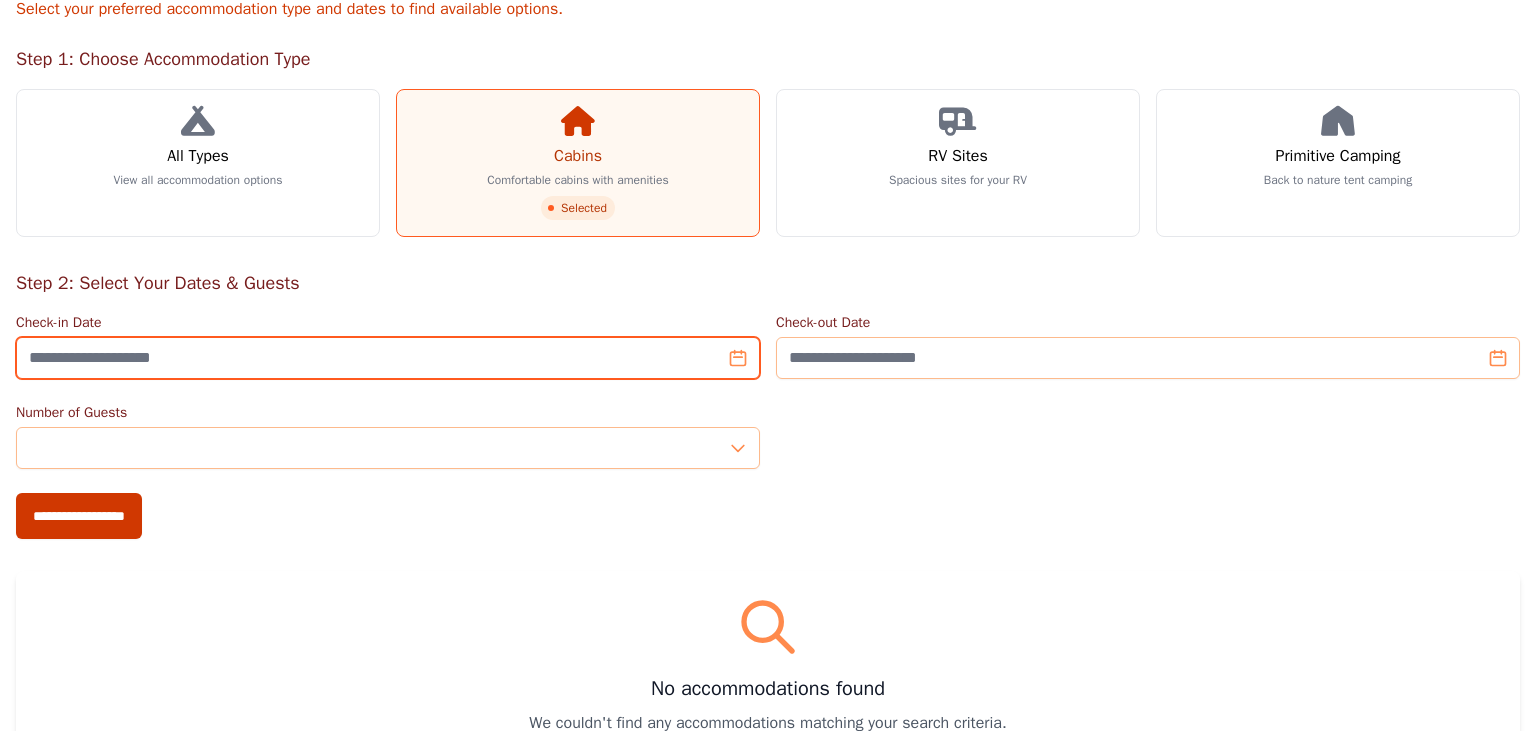 click on "Check-in Date" at bounding box center (388, 358) 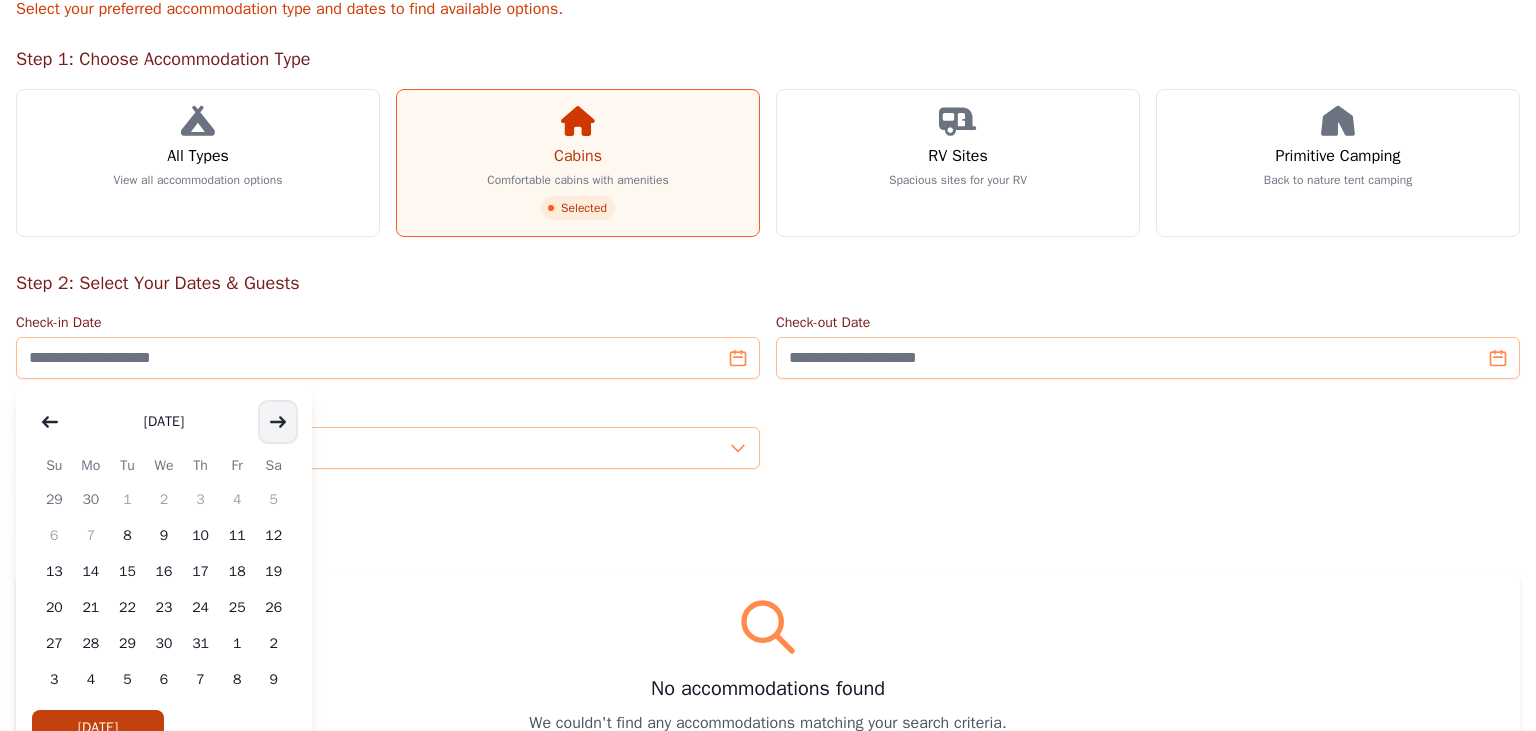 click 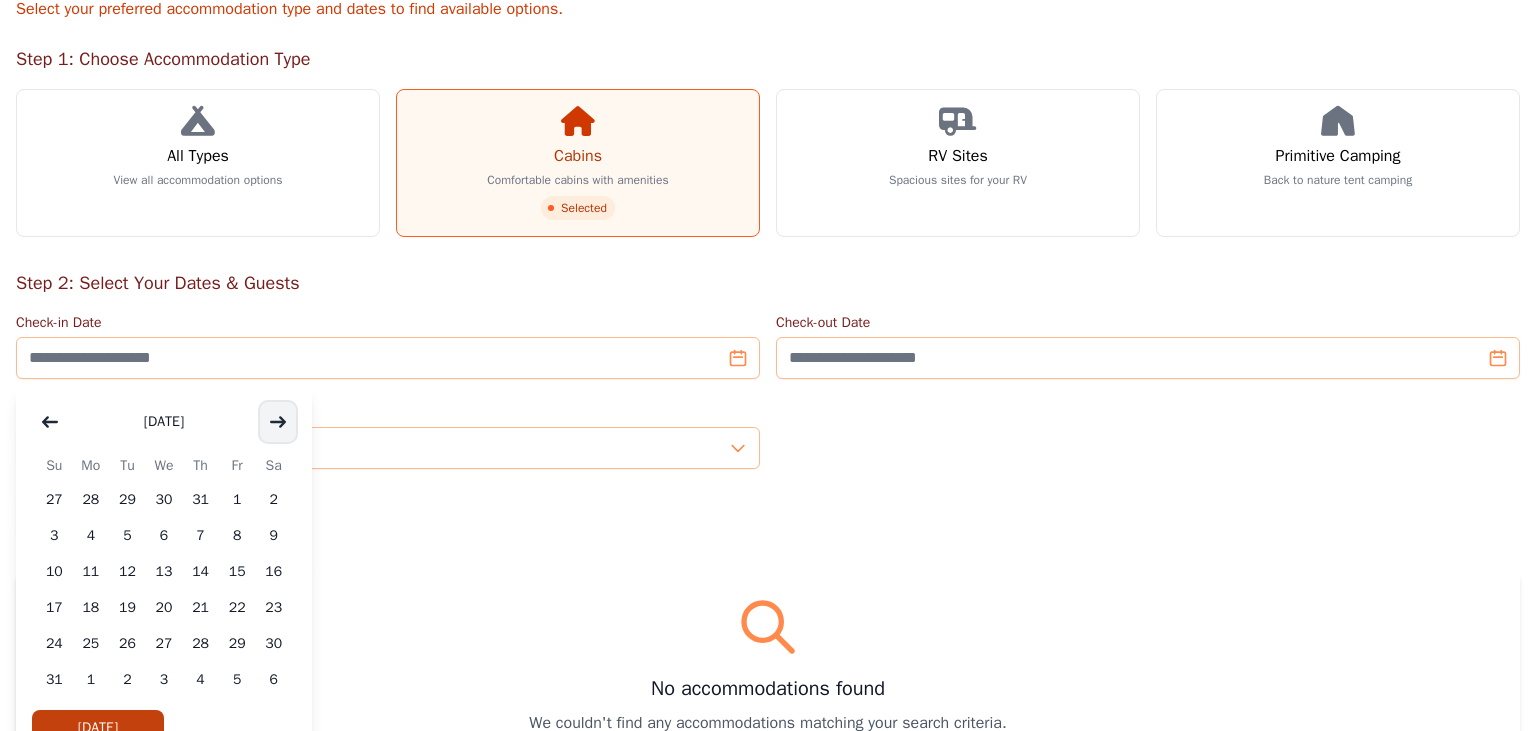 click 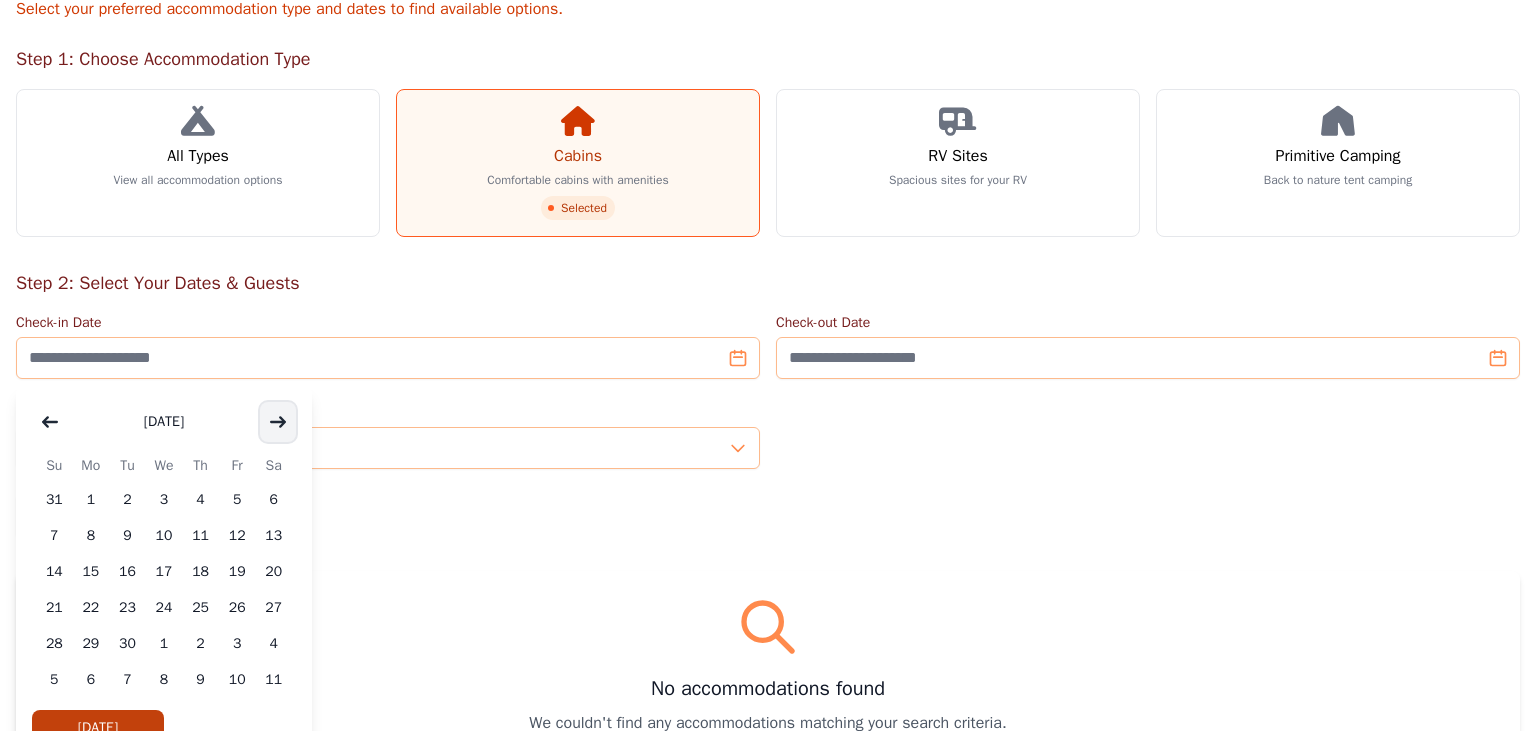 click 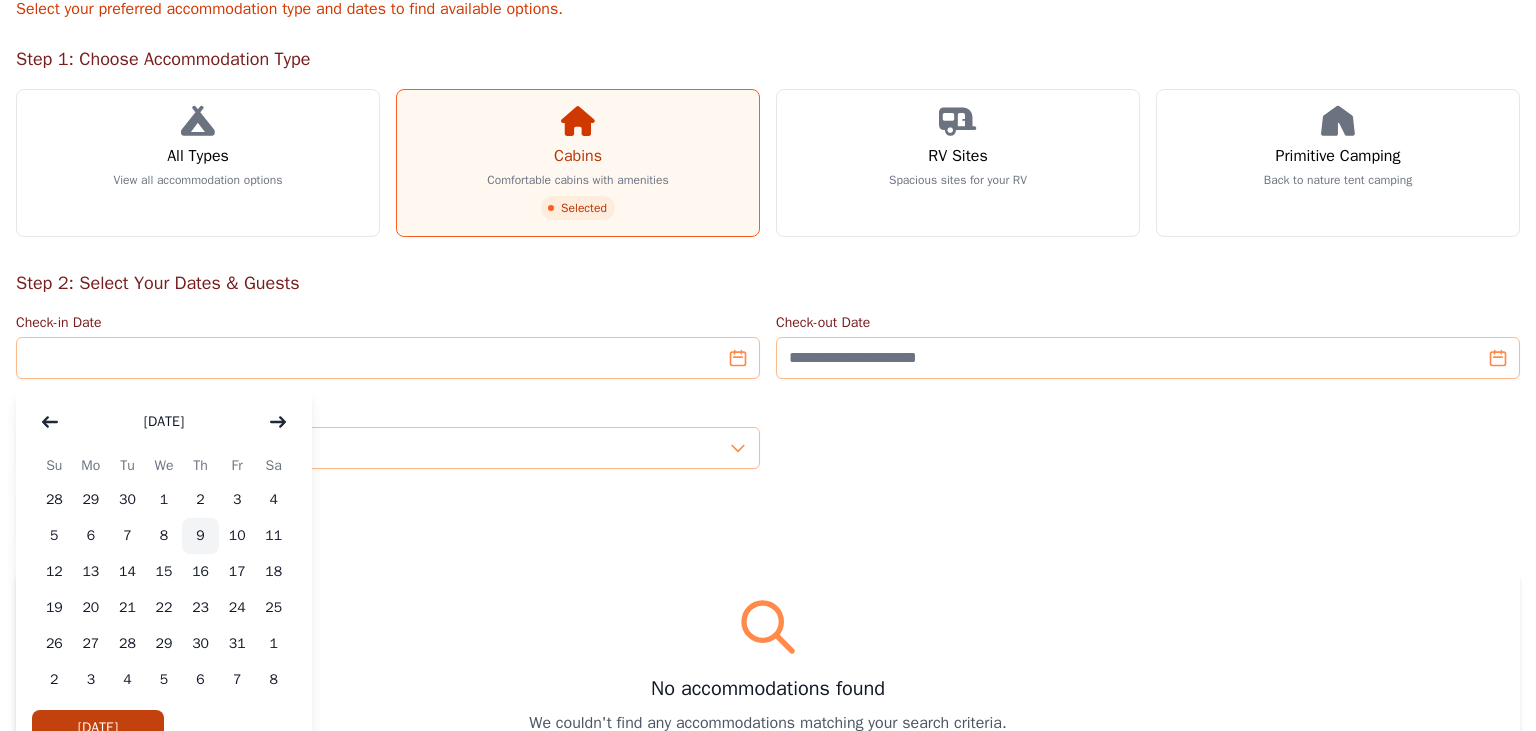 click on "9" at bounding box center [200, 536] 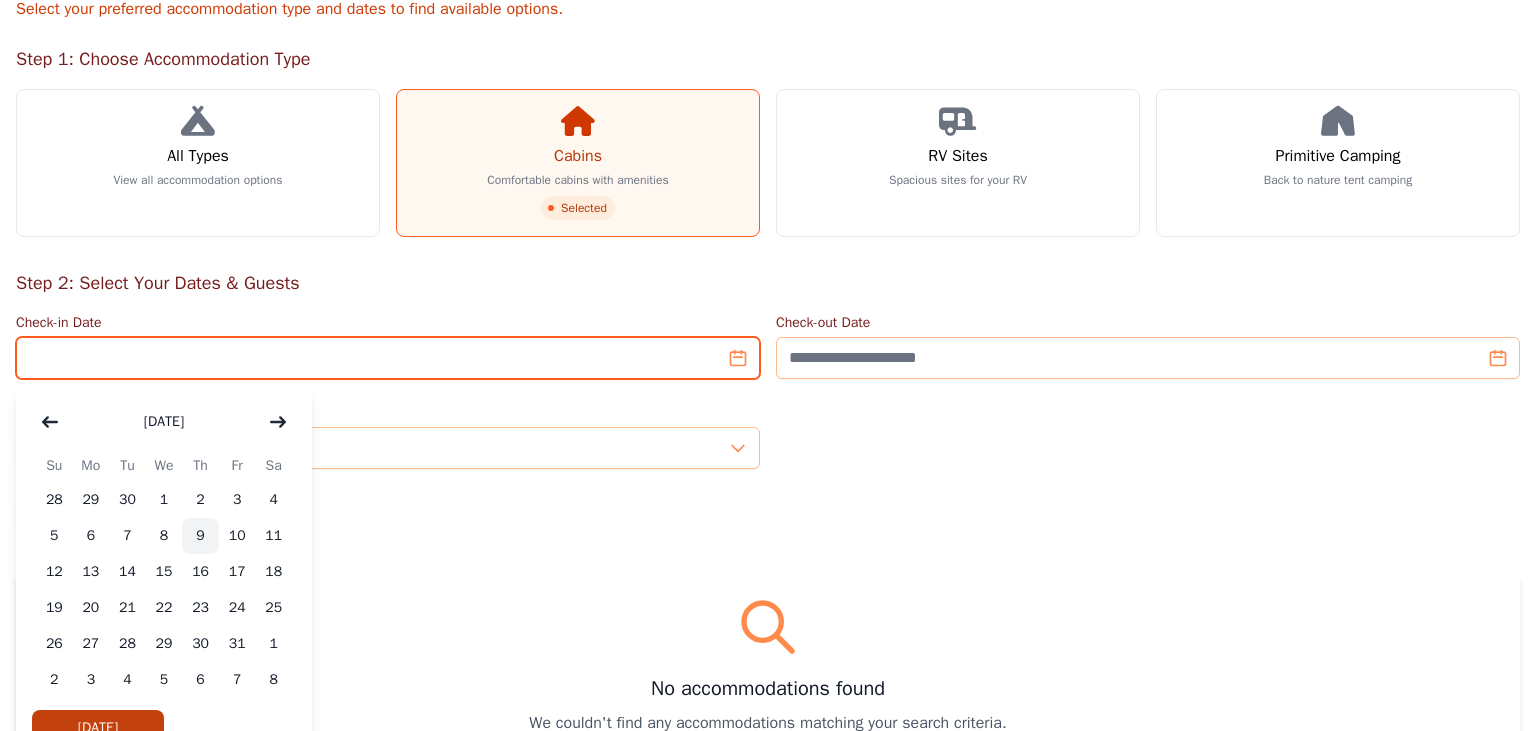 type on "**********" 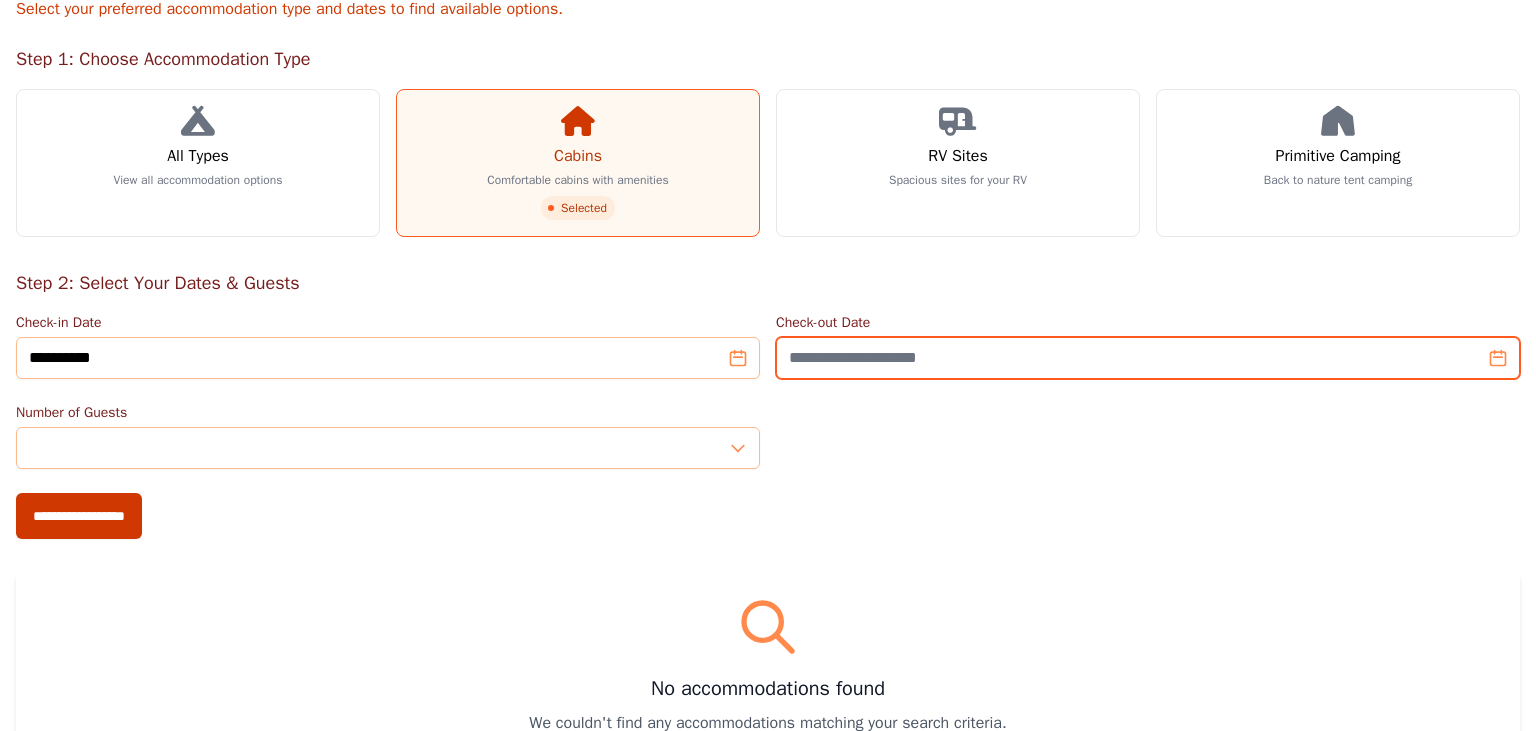 drag, startPoint x: 874, startPoint y: 366, endPoint x: 861, endPoint y: 366, distance: 13 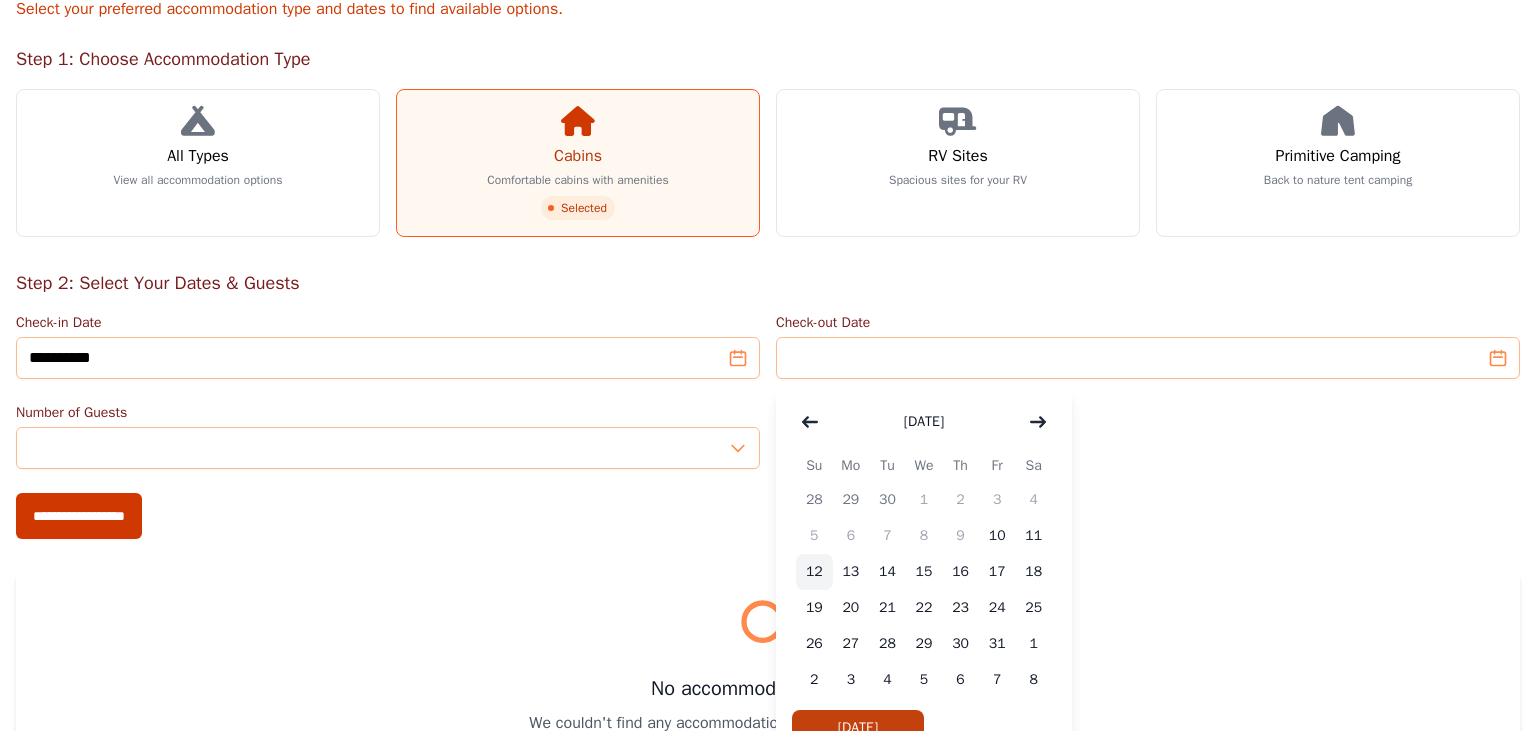 click on "12" at bounding box center [814, 572] 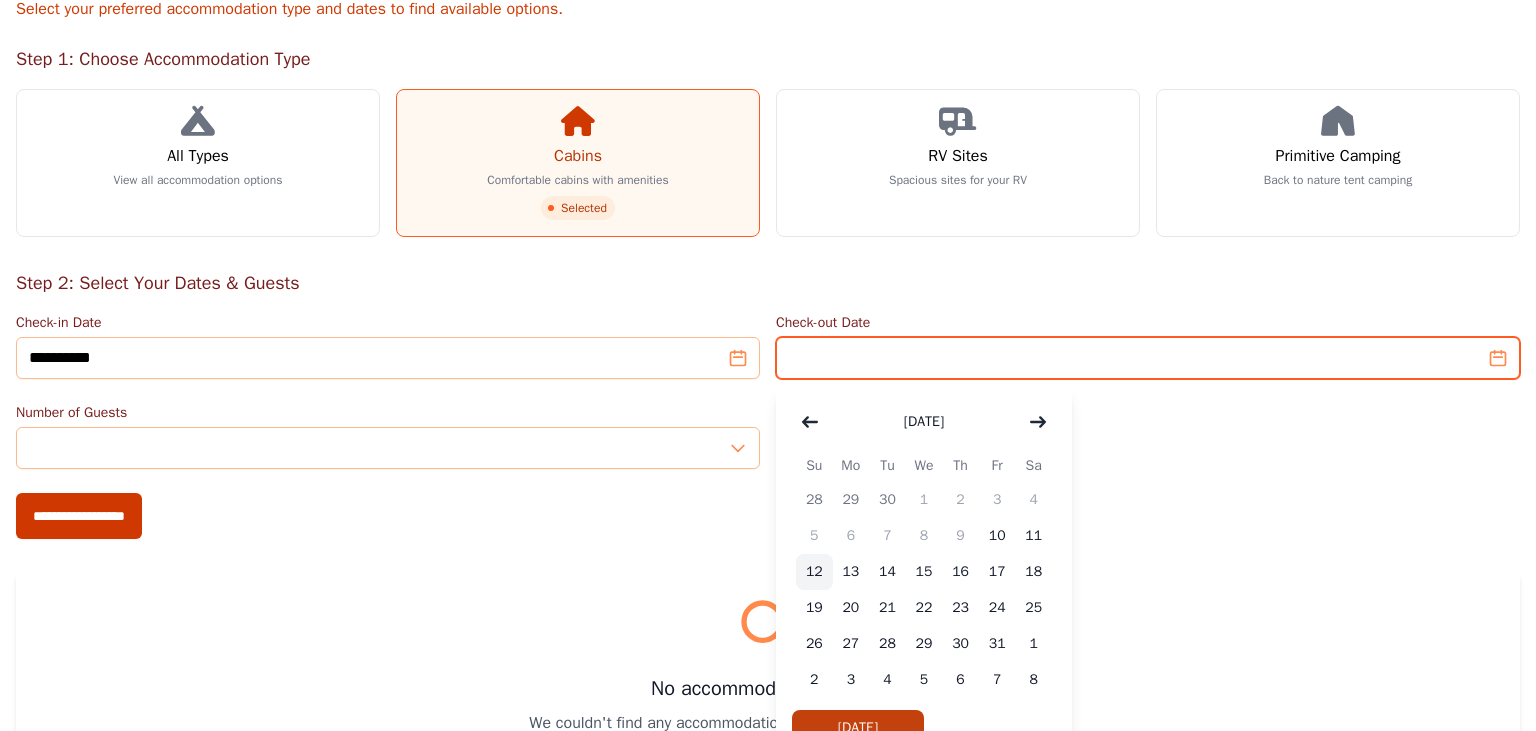 type on "**********" 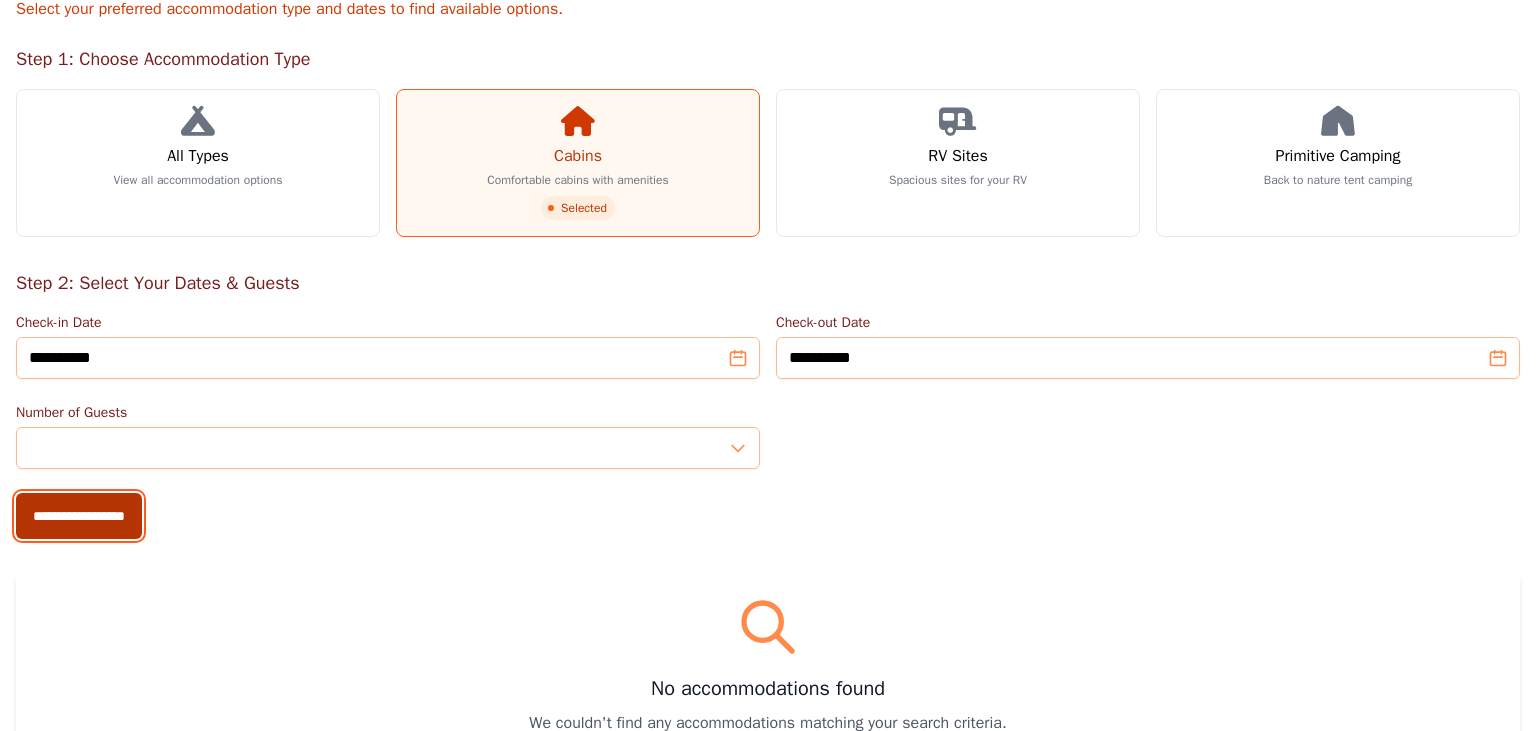 click on "**********" at bounding box center [79, 516] 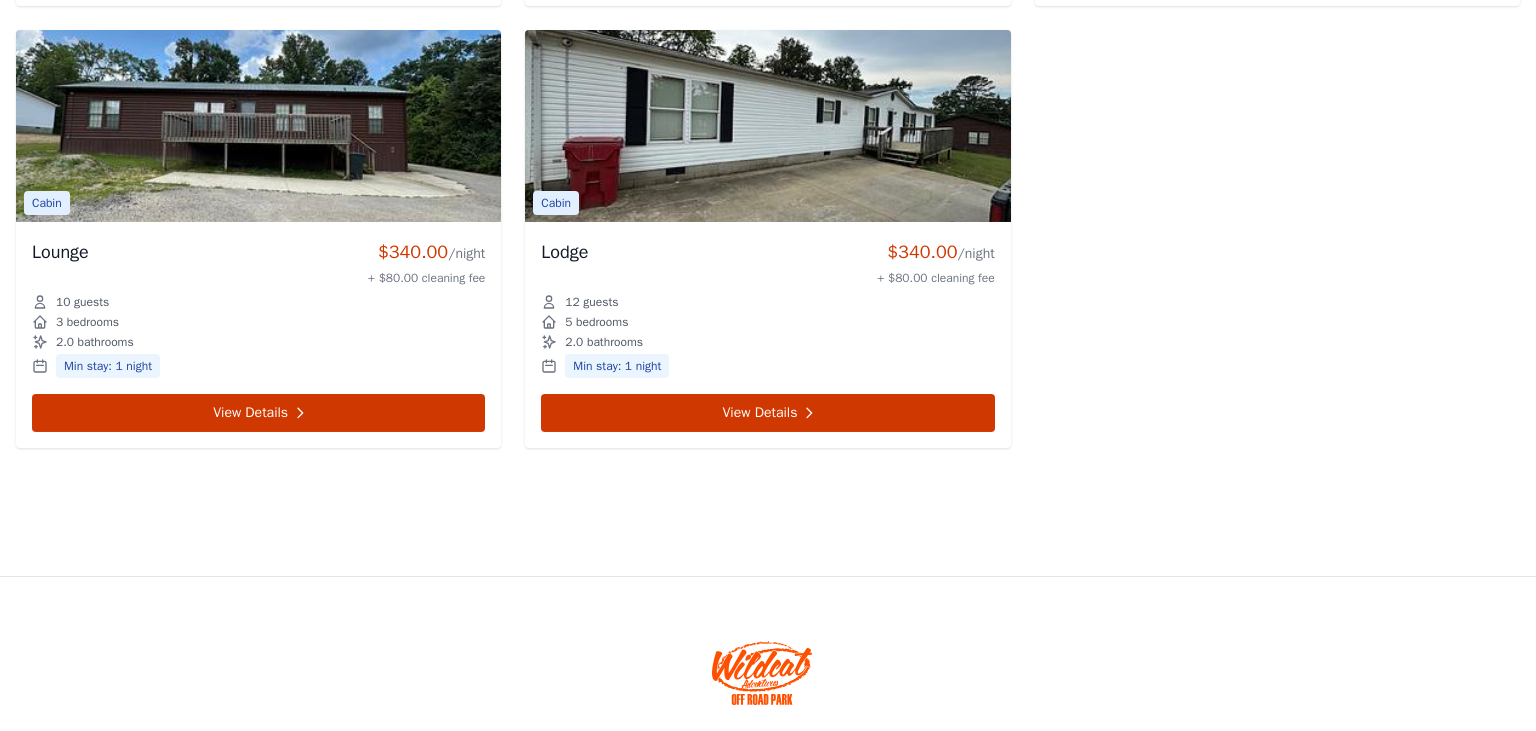 scroll, scrollTop: 1301, scrollLeft: 0, axis: vertical 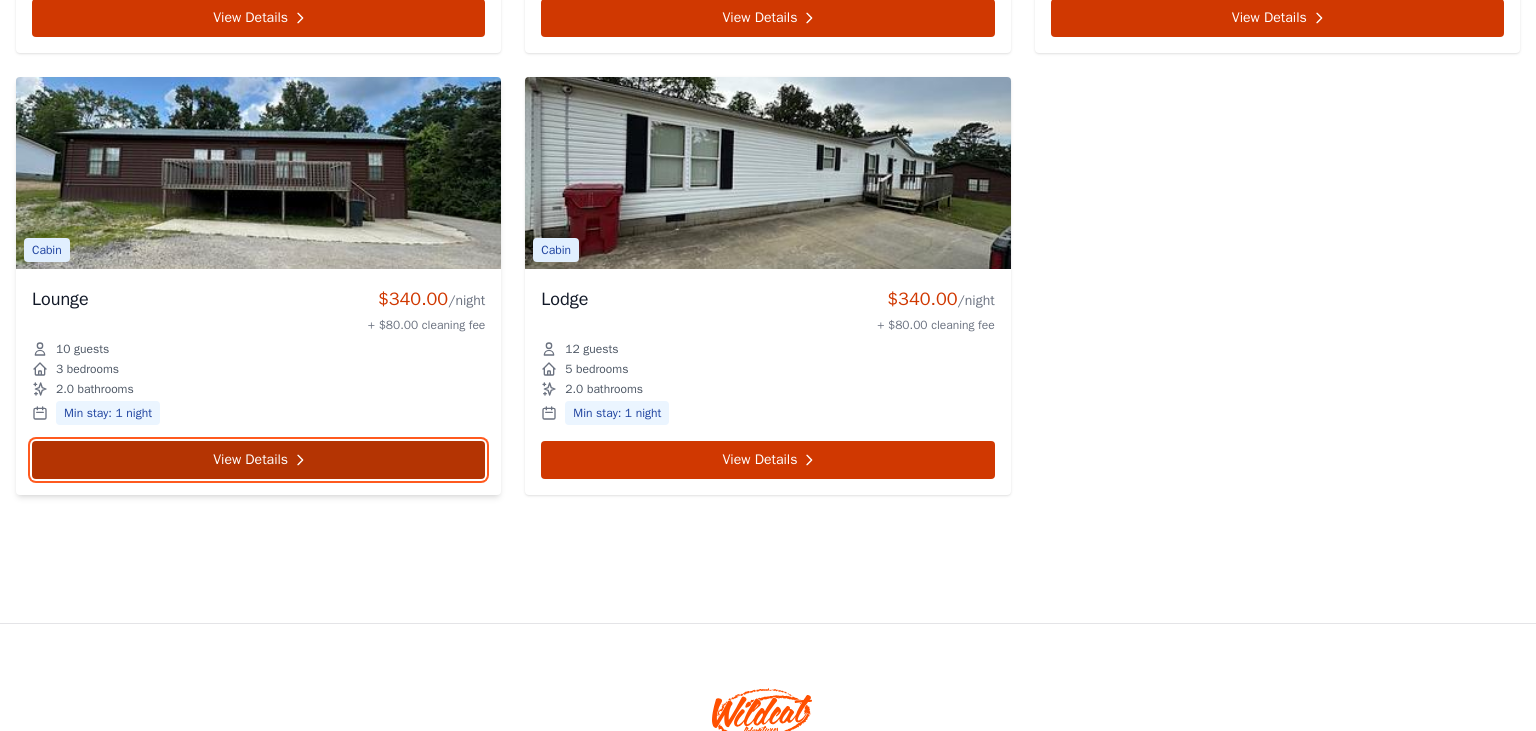 click 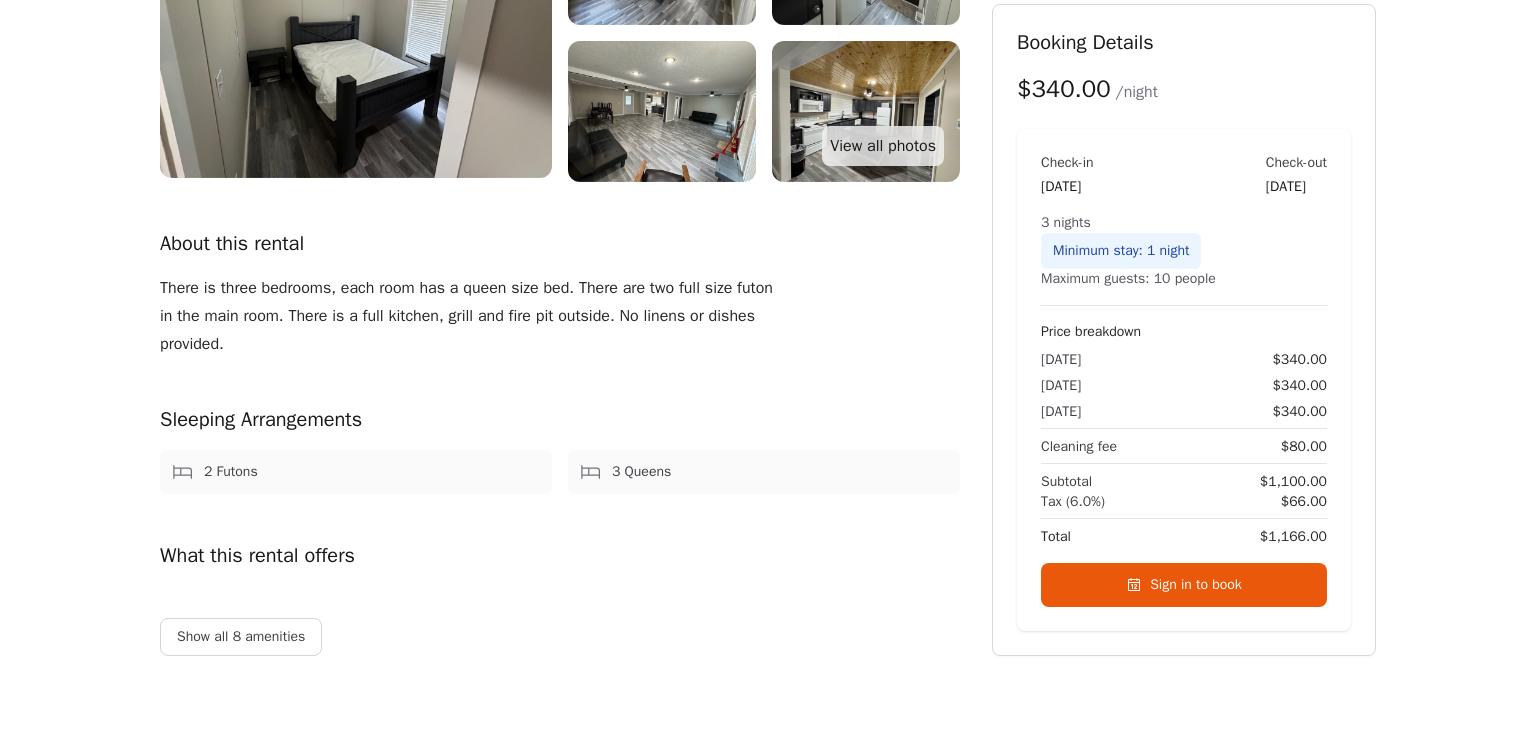 scroll, scrollTop: 528, scrollLeft: 0, axis: vertical 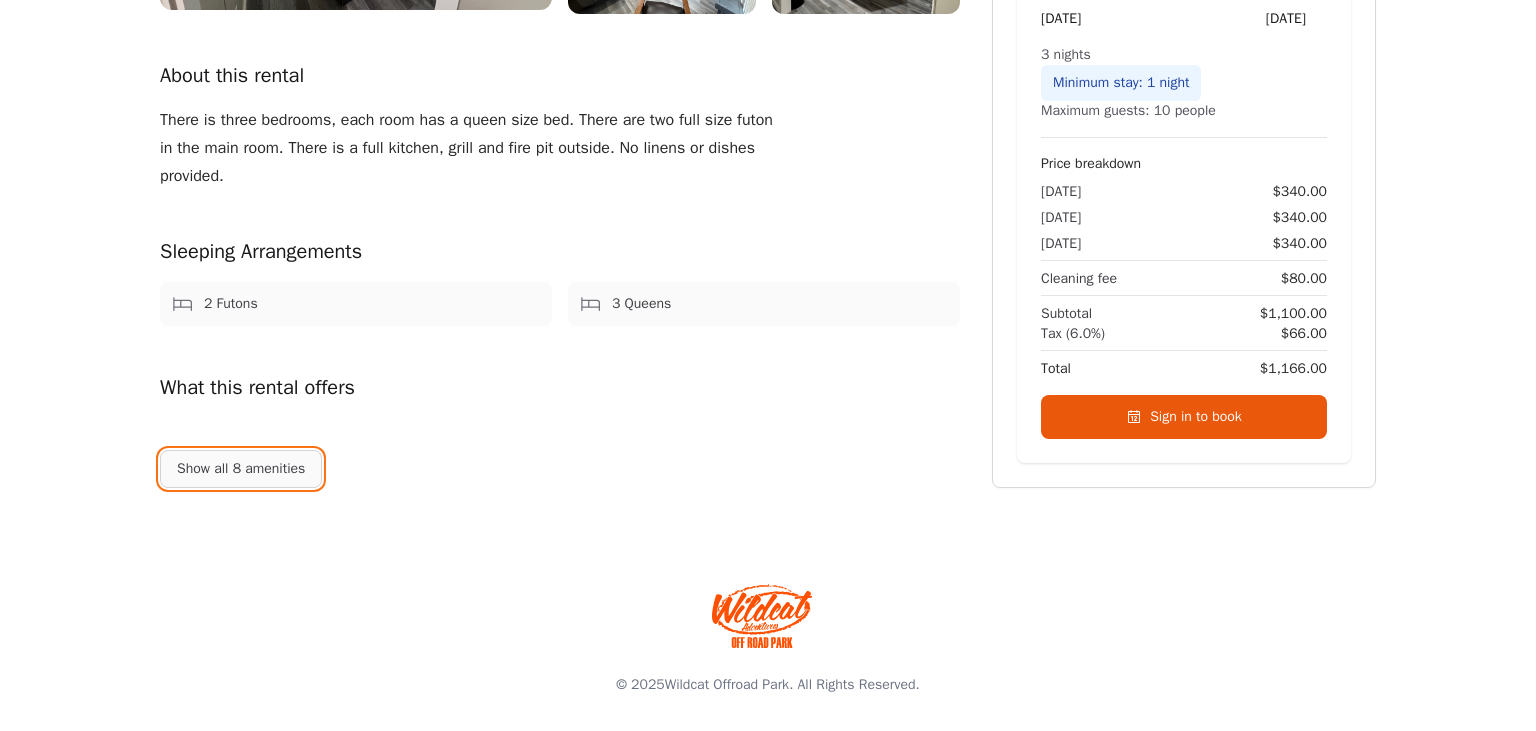 click on "Show all 8 amenities" at bounding box center (241, 469) 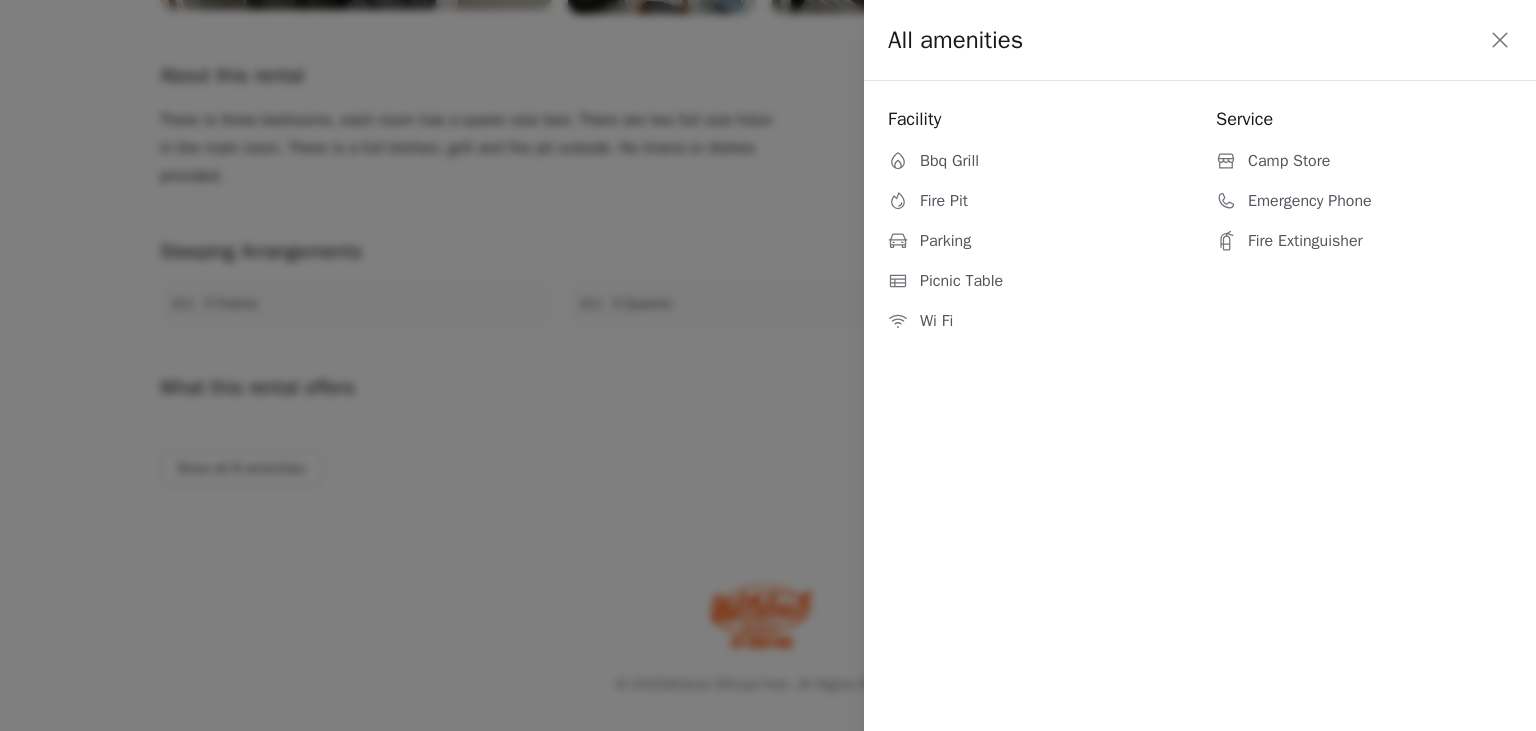 click 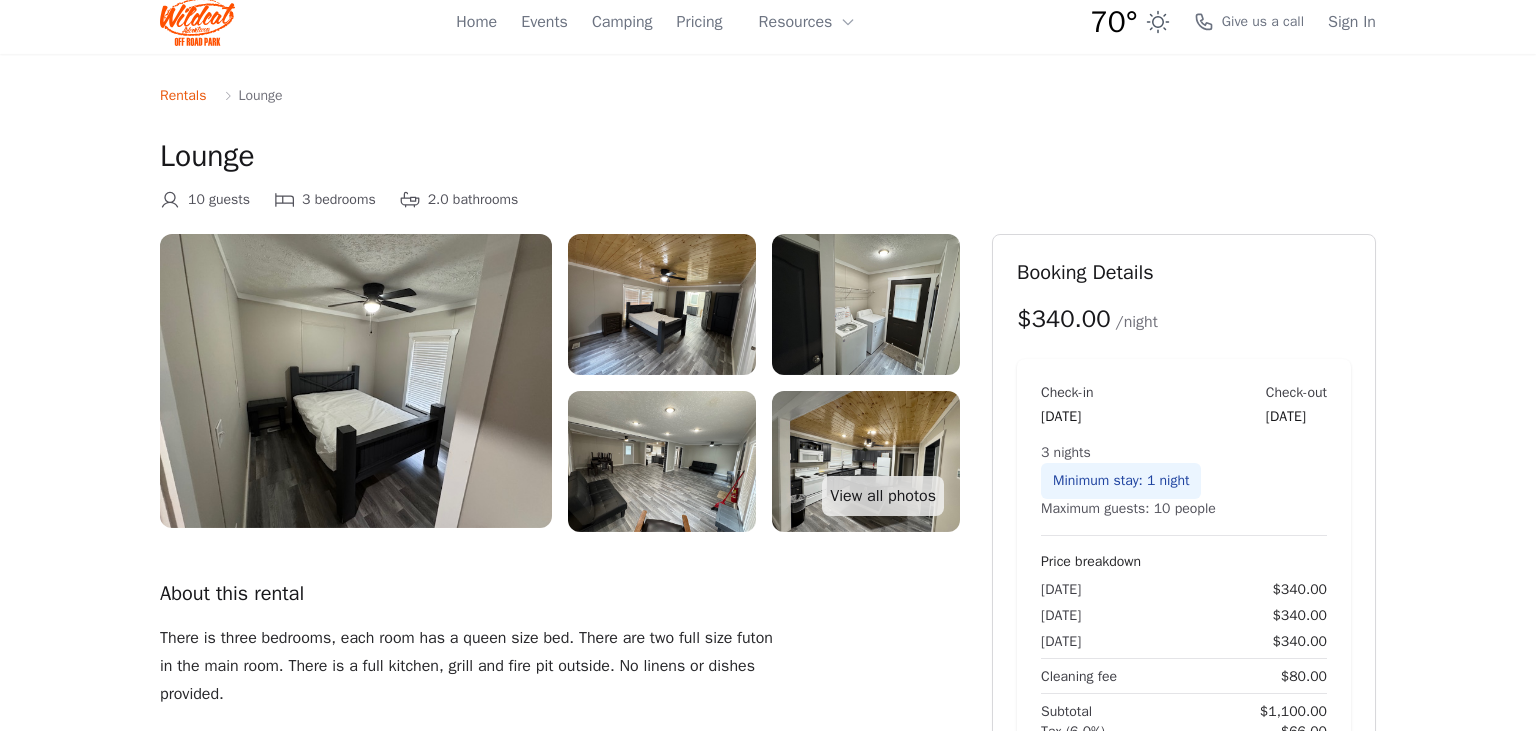 scroll, scrollTop: 0, scrollLeft: 0, axis: both 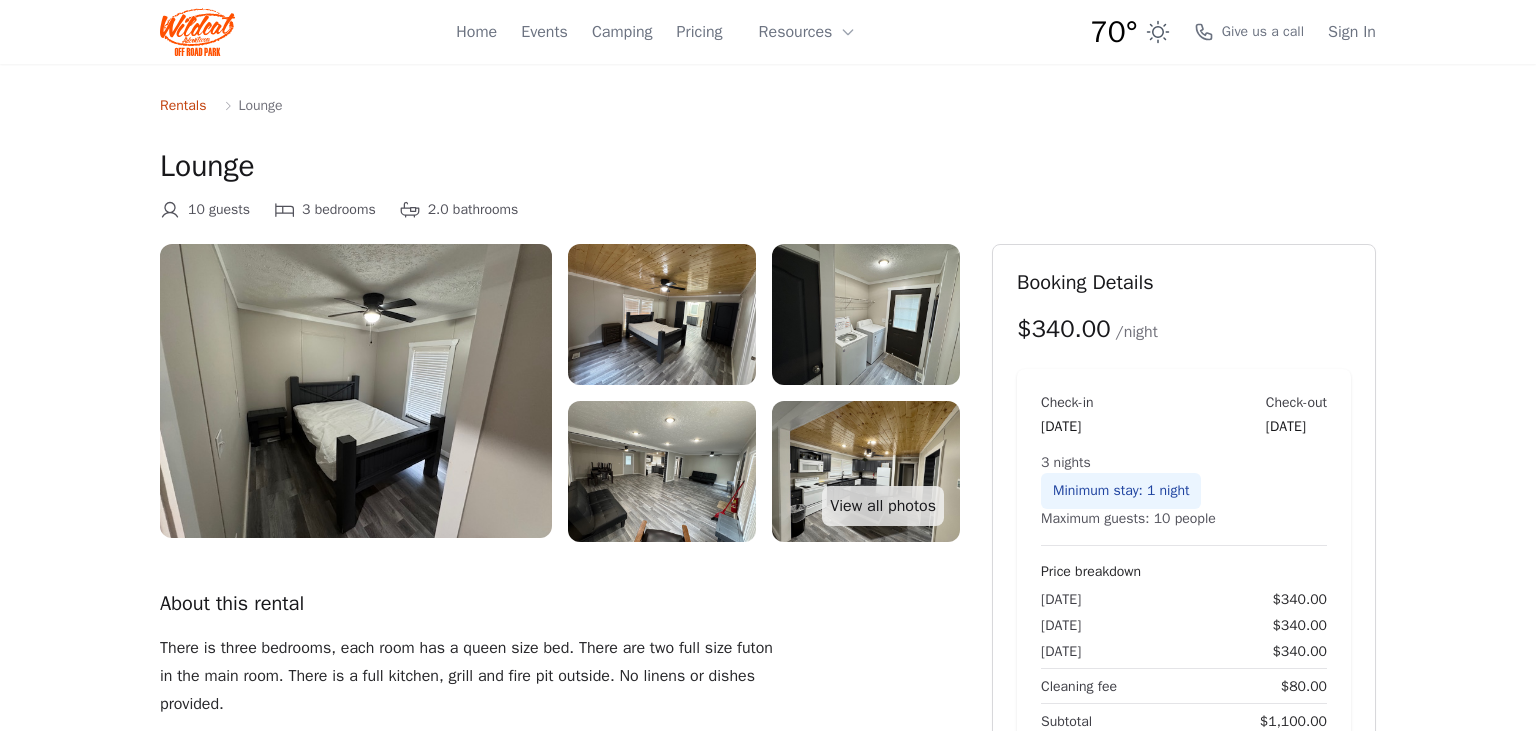 click on "Rentals" at bounding box center [183, 106] 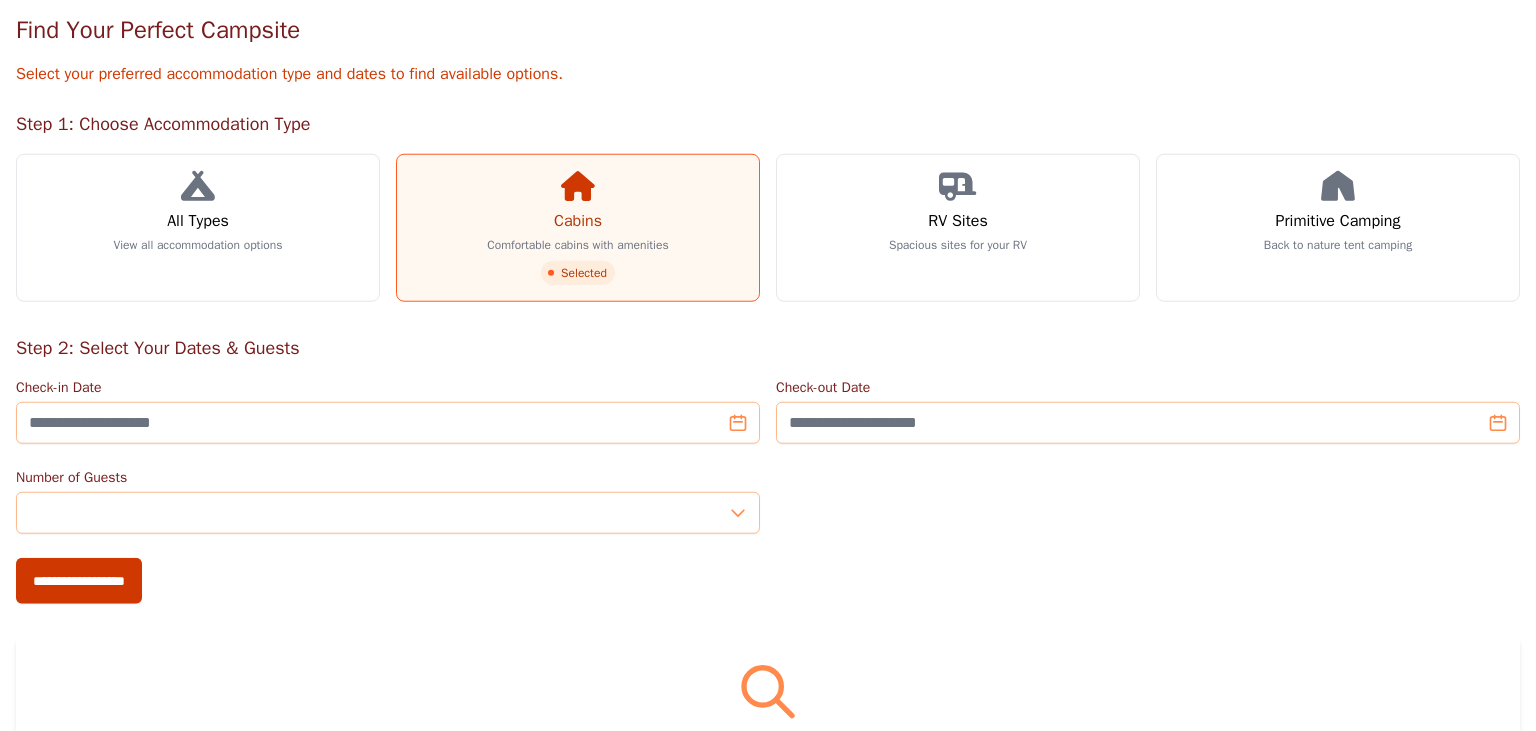 scroll, scrollTop: 316, scrollLeft: 0, axis: vertical 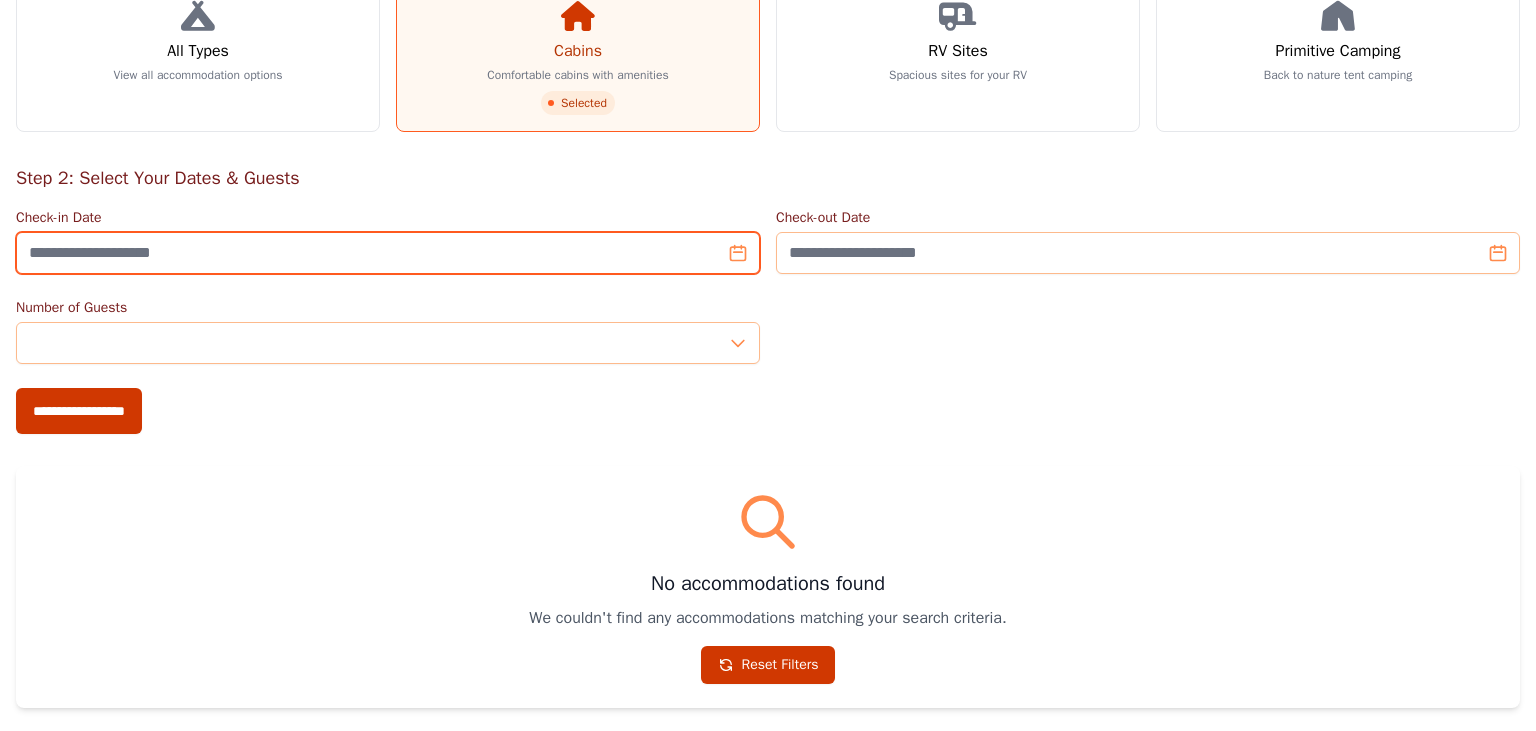 click on "Check-in Date" at bounding box center (388, 253) 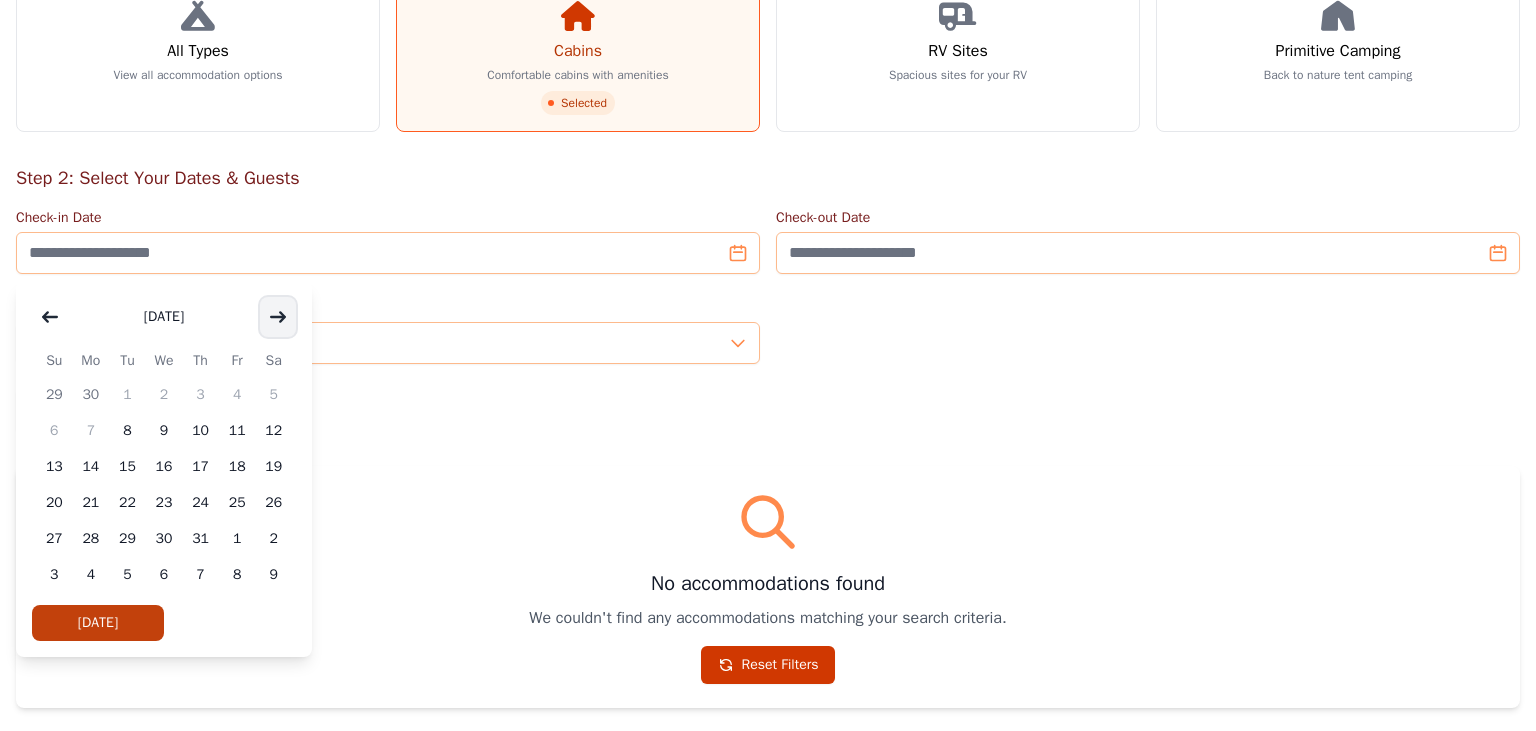 click 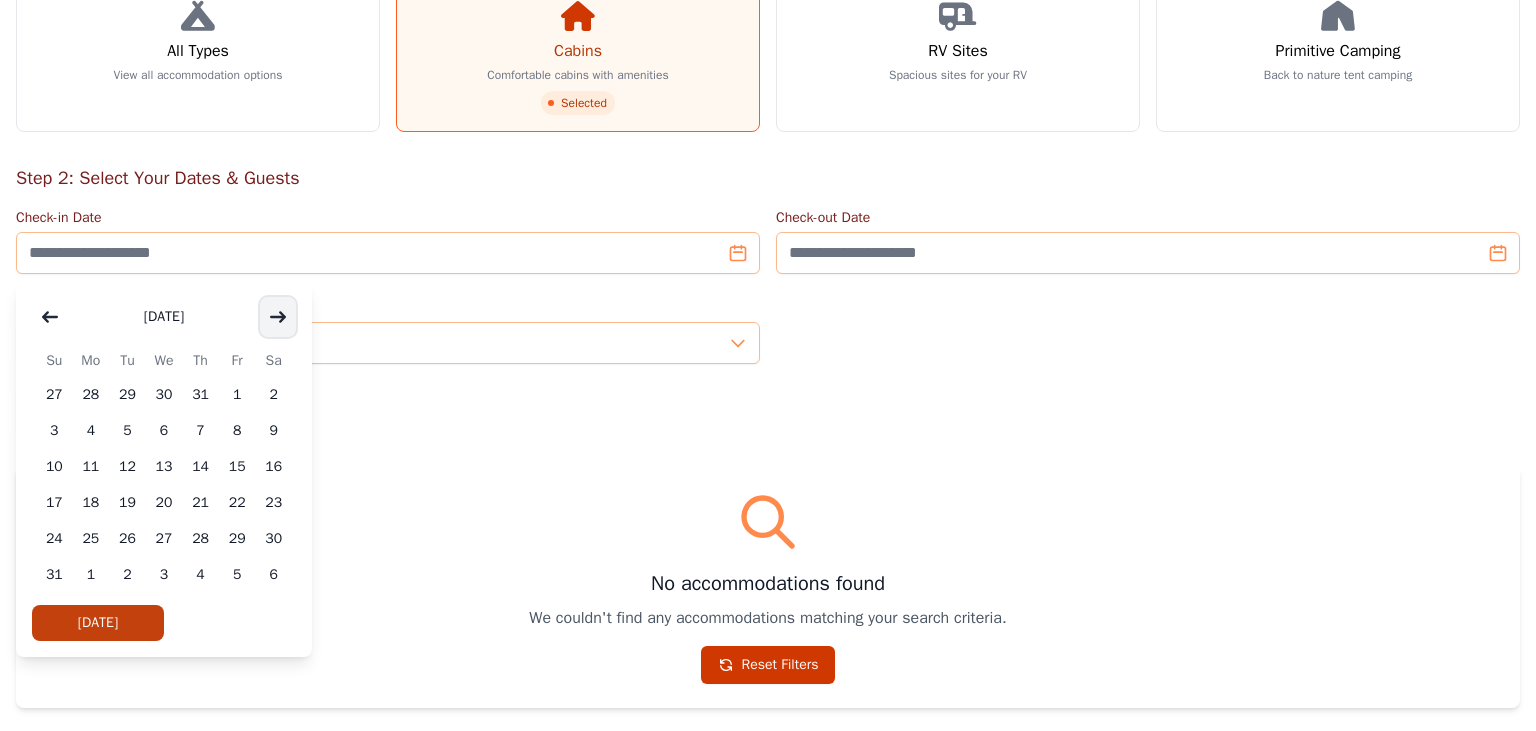click 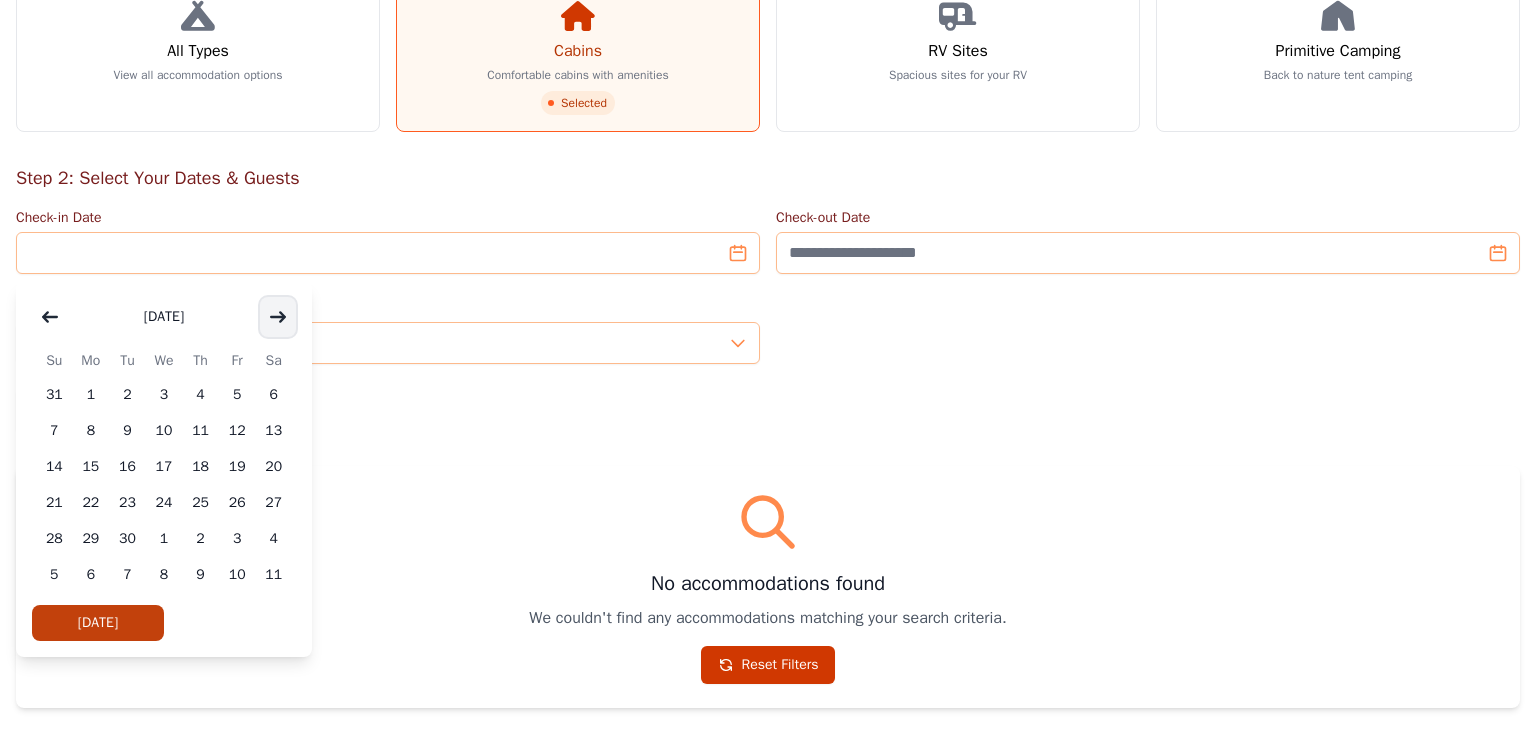 click 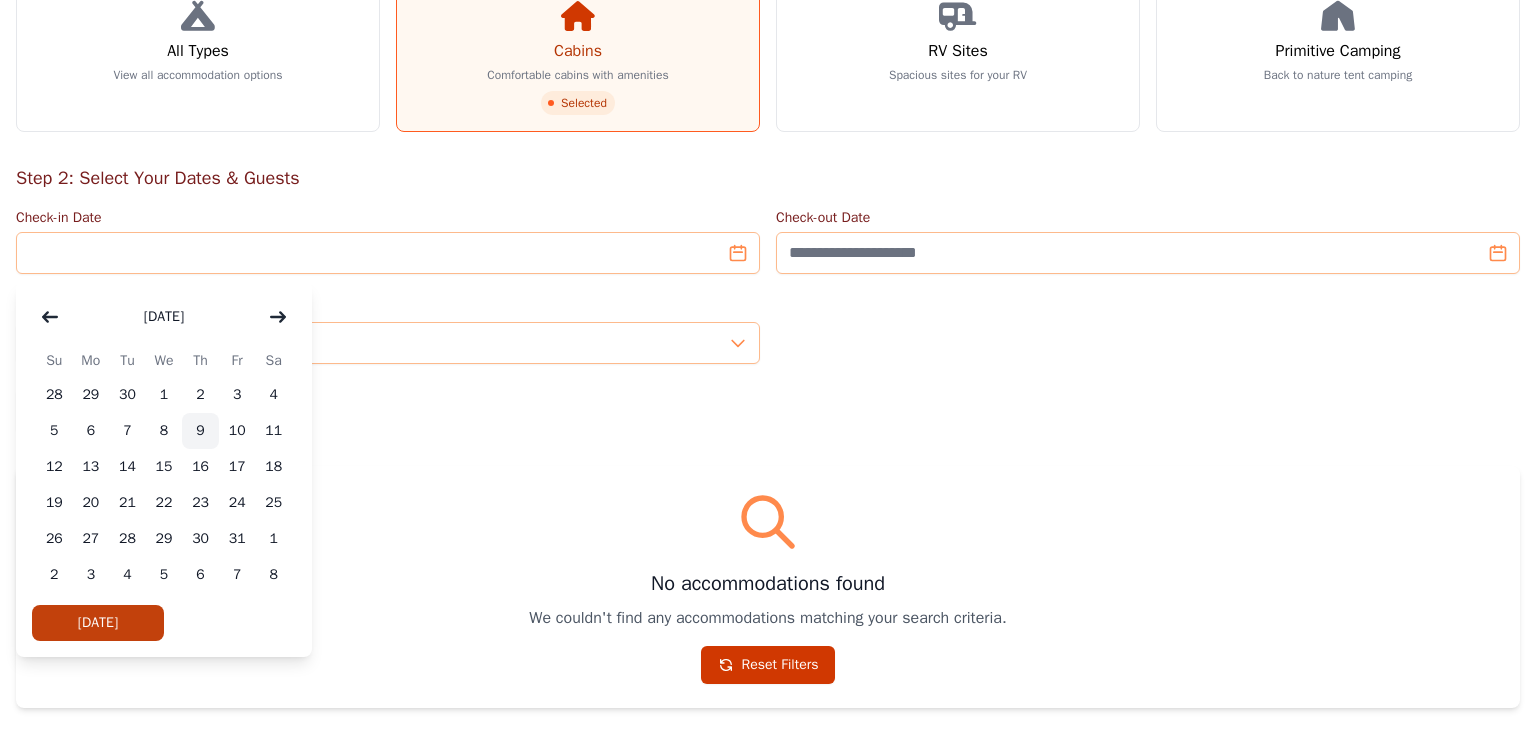 click on "9" at bounding box center [200, 431] 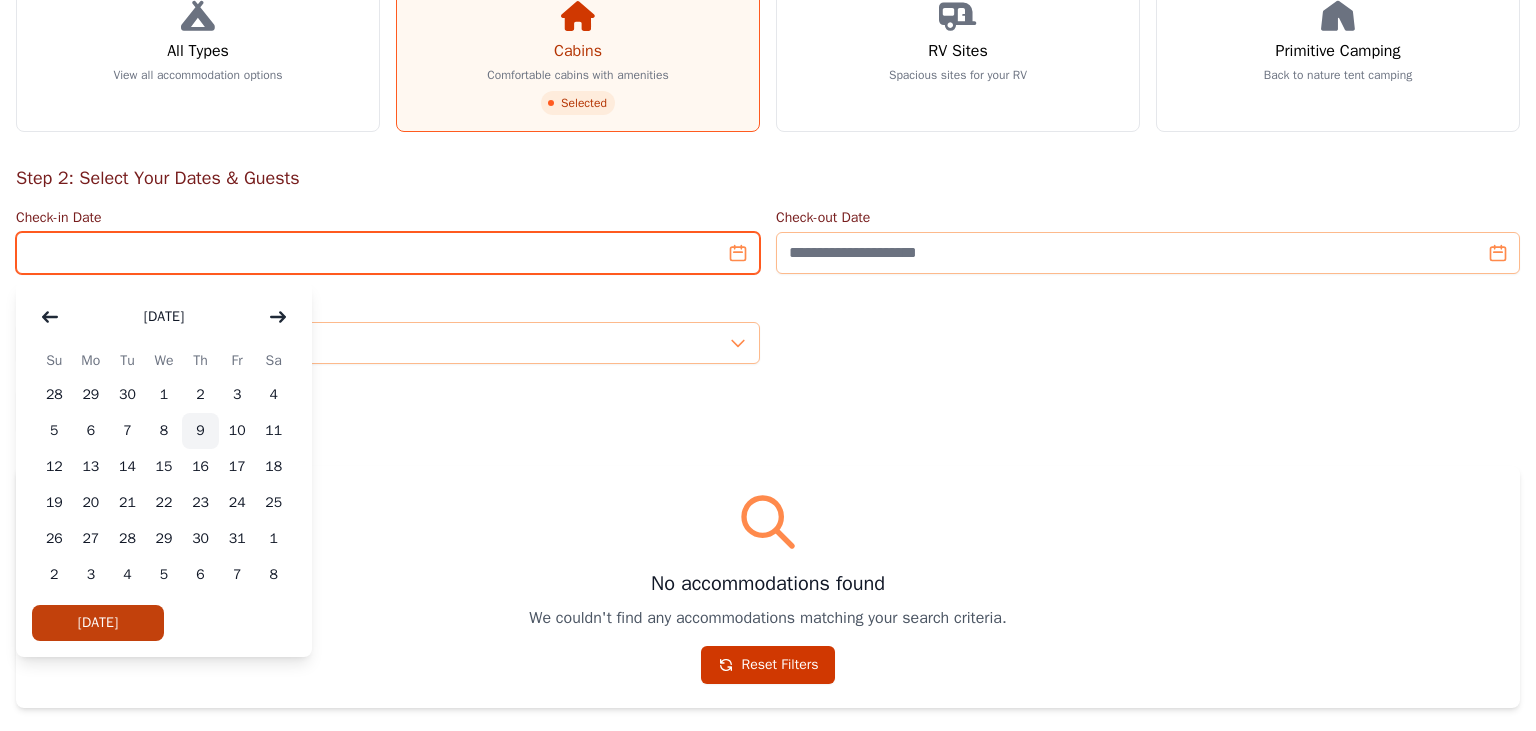 type on "**********" 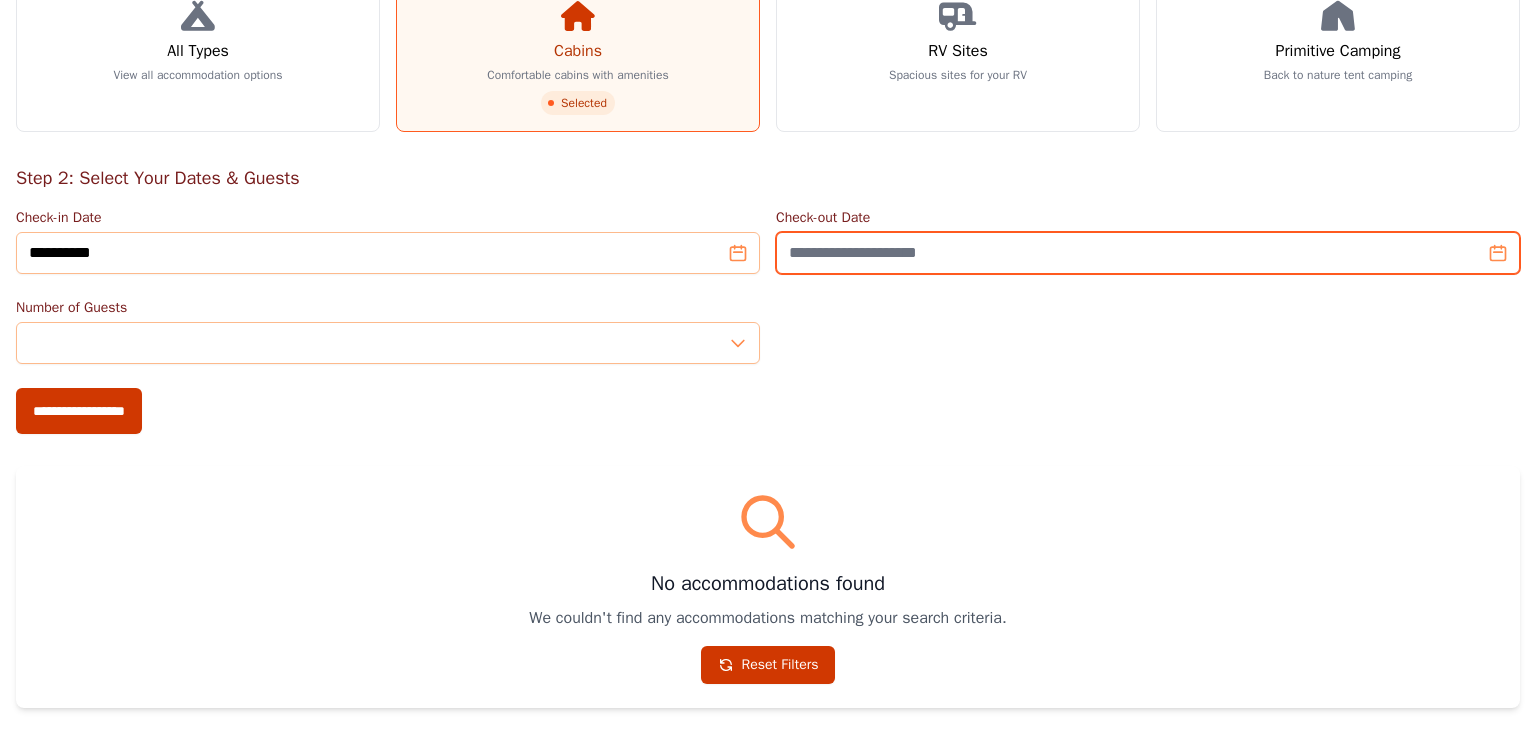 click on "Check-out Date" at bounding box center (1148, 253) 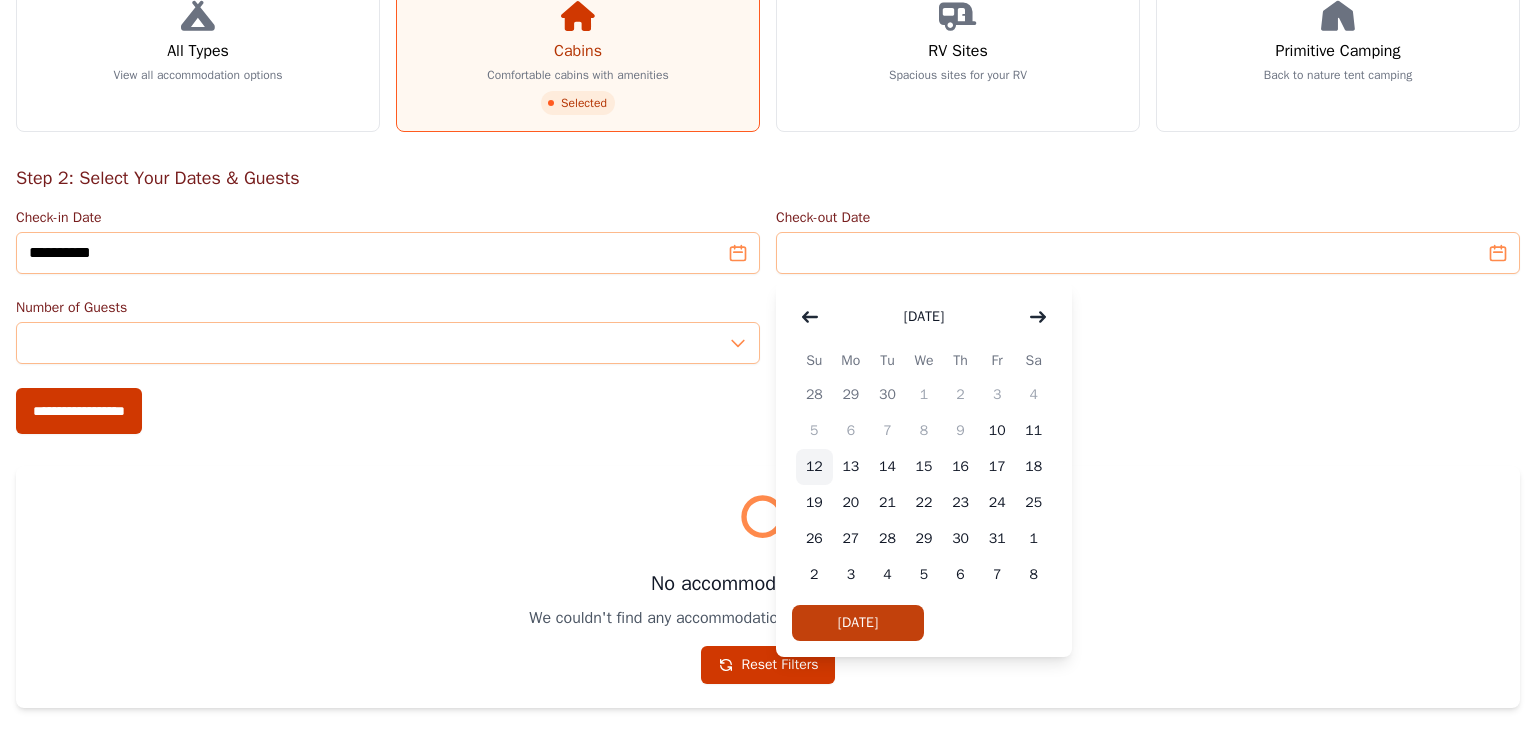 click on "12" at bounding box center (814, 467) 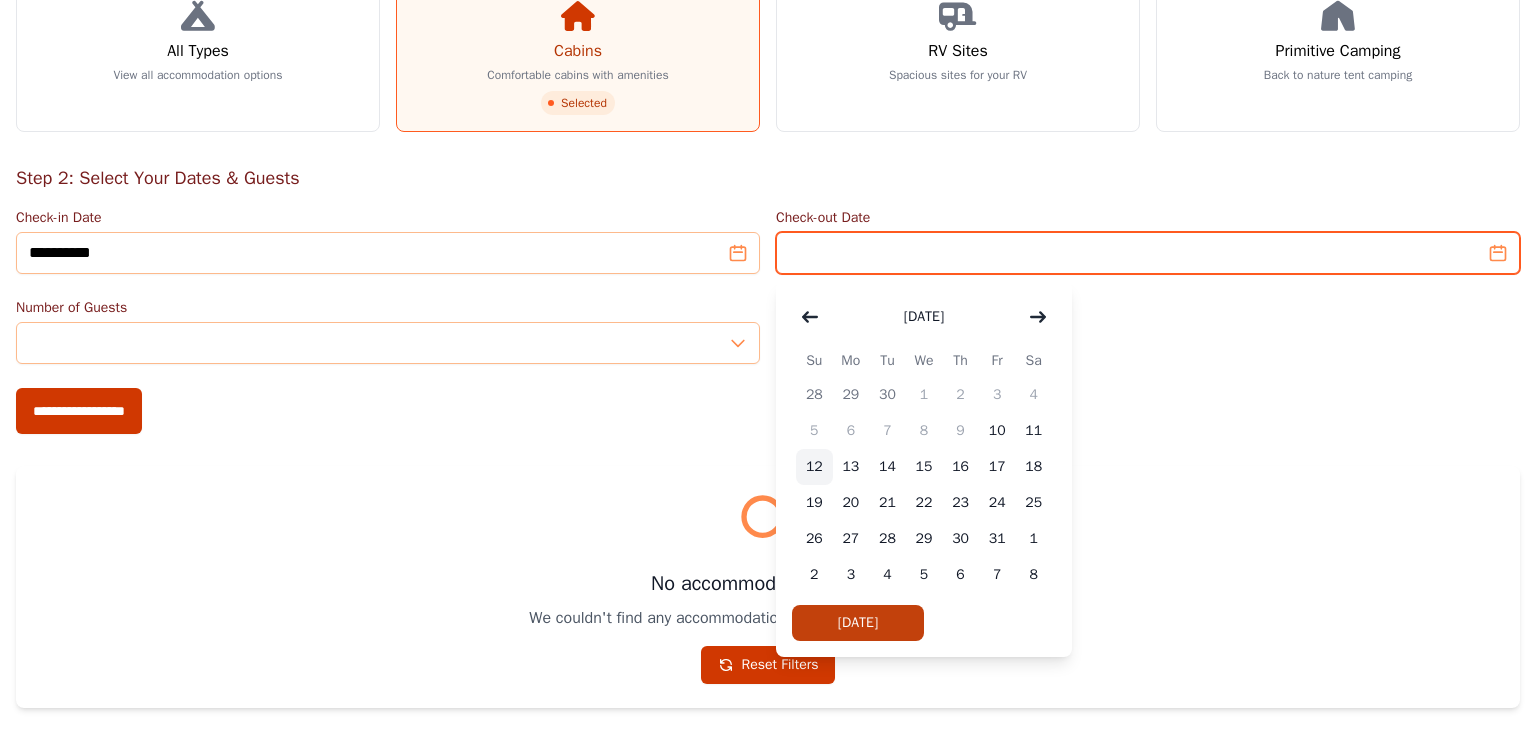type on "**********" 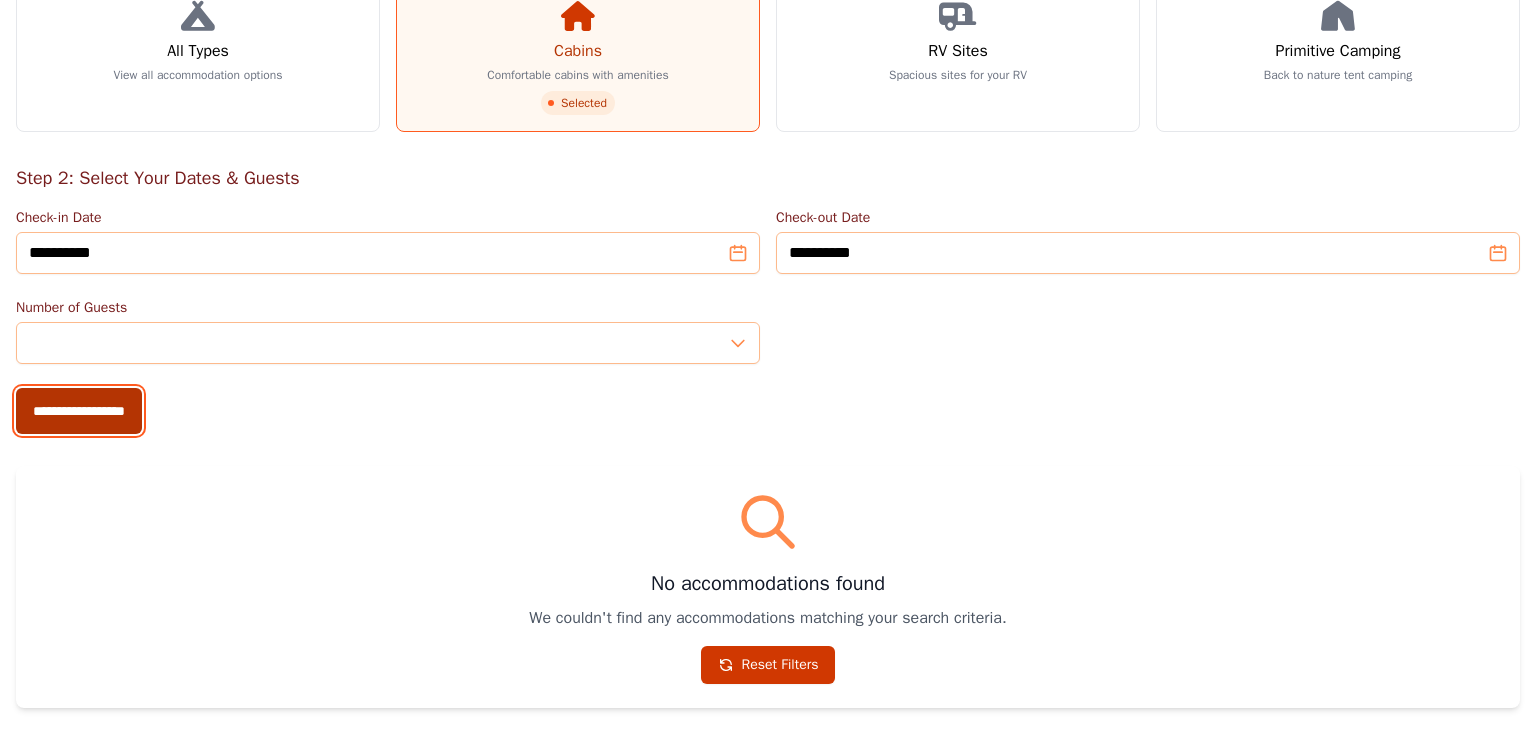 click on "**********" at bounding box center [79, 411] 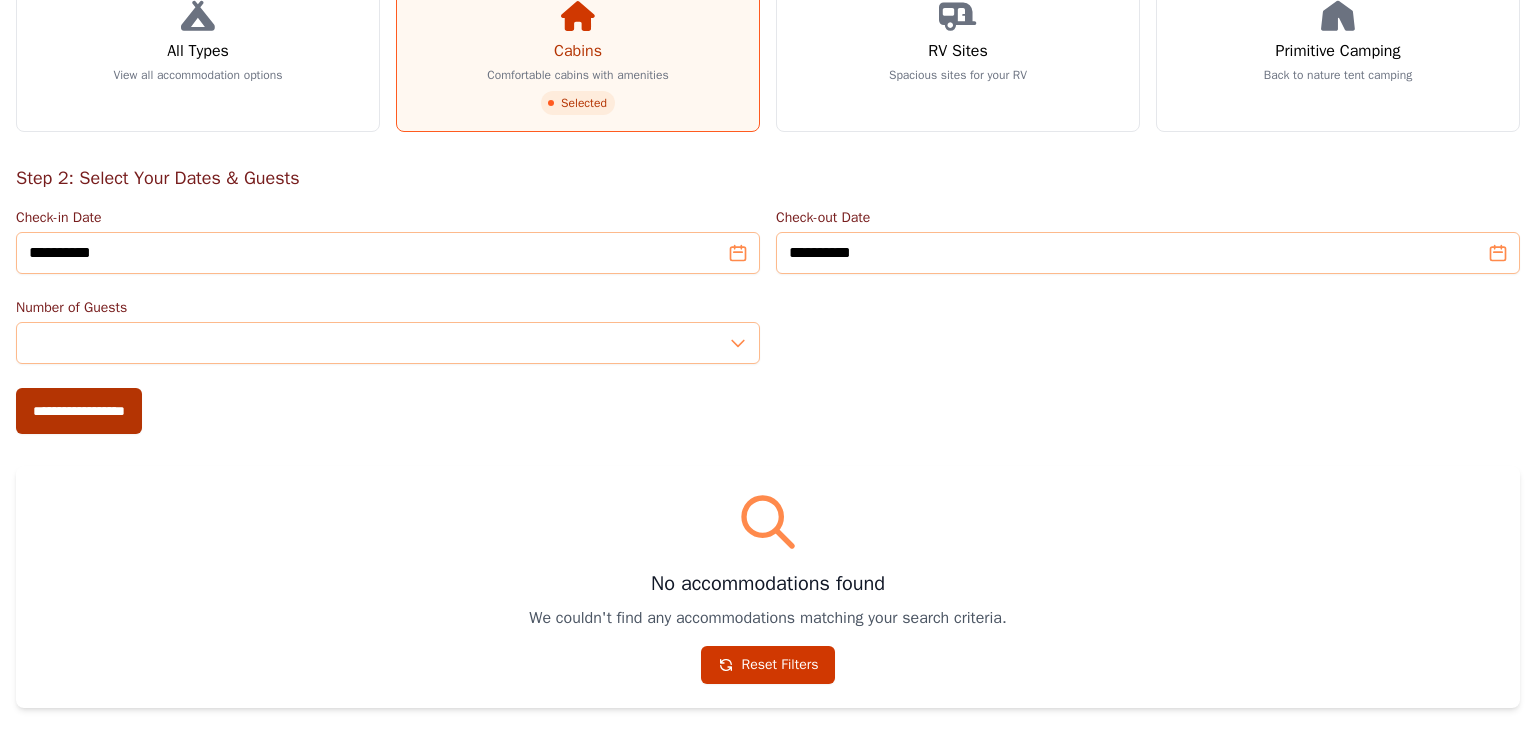 type on "**********" 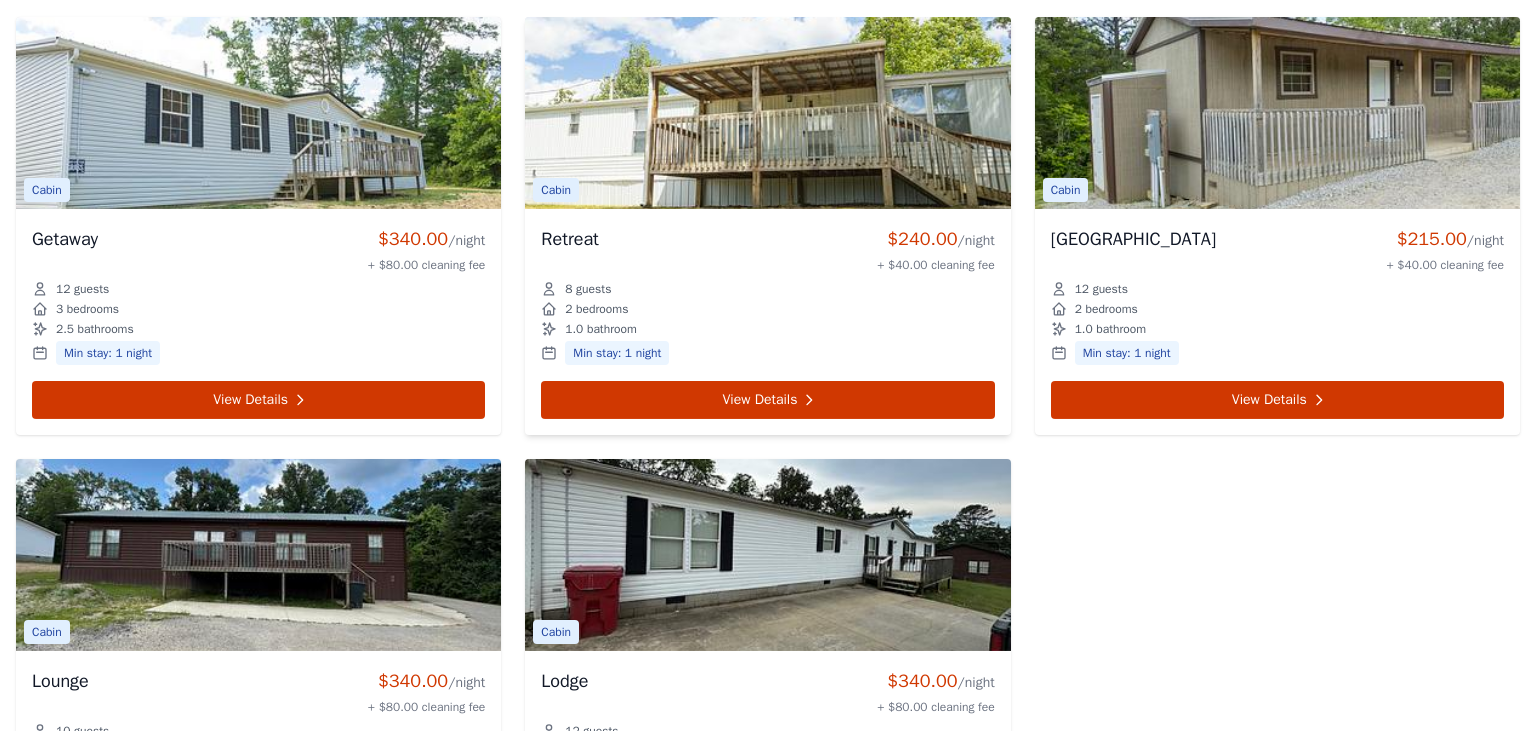 scroll, scrollTop: 739, scrollLeft: 0, axis: vertical 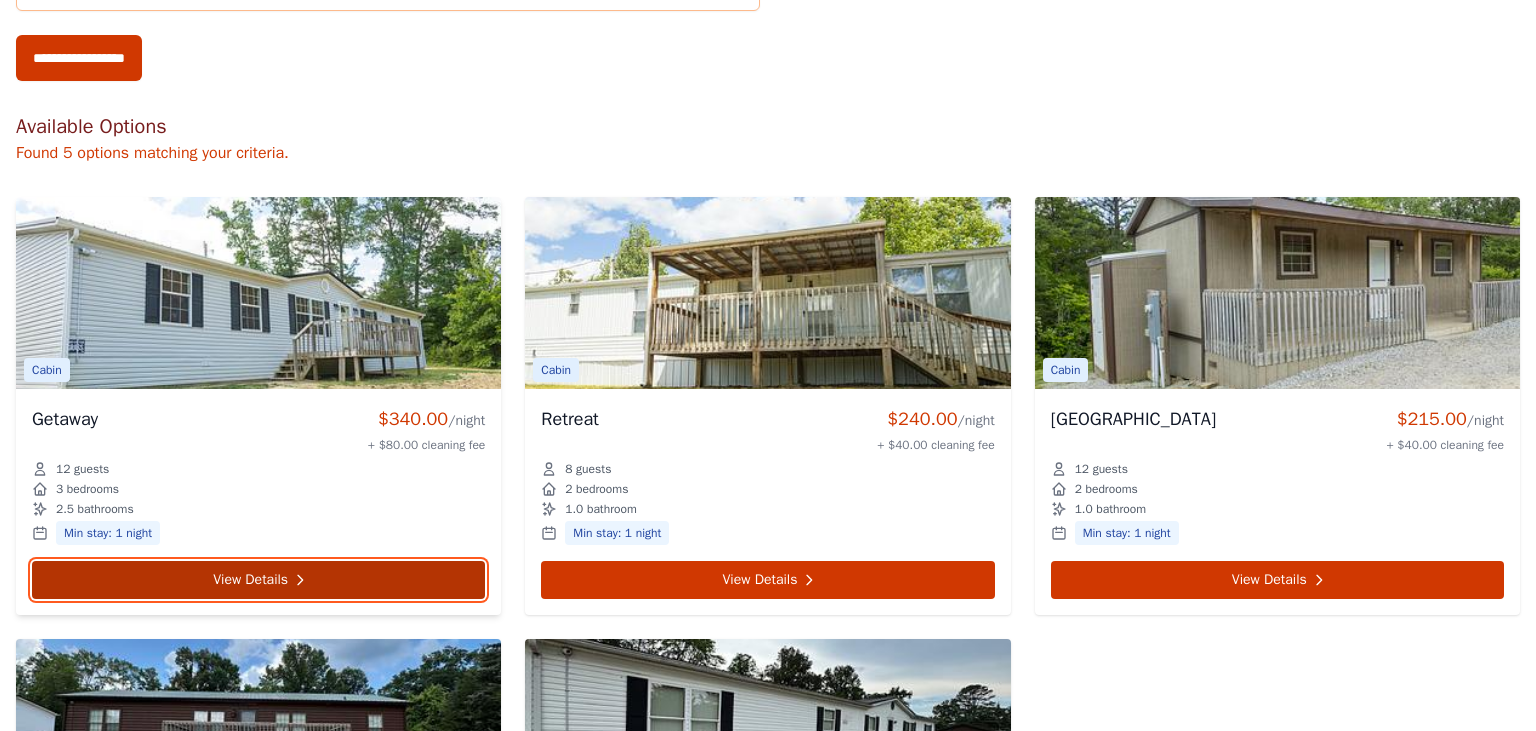 click on "View Details" at bounding box center (258, 580) 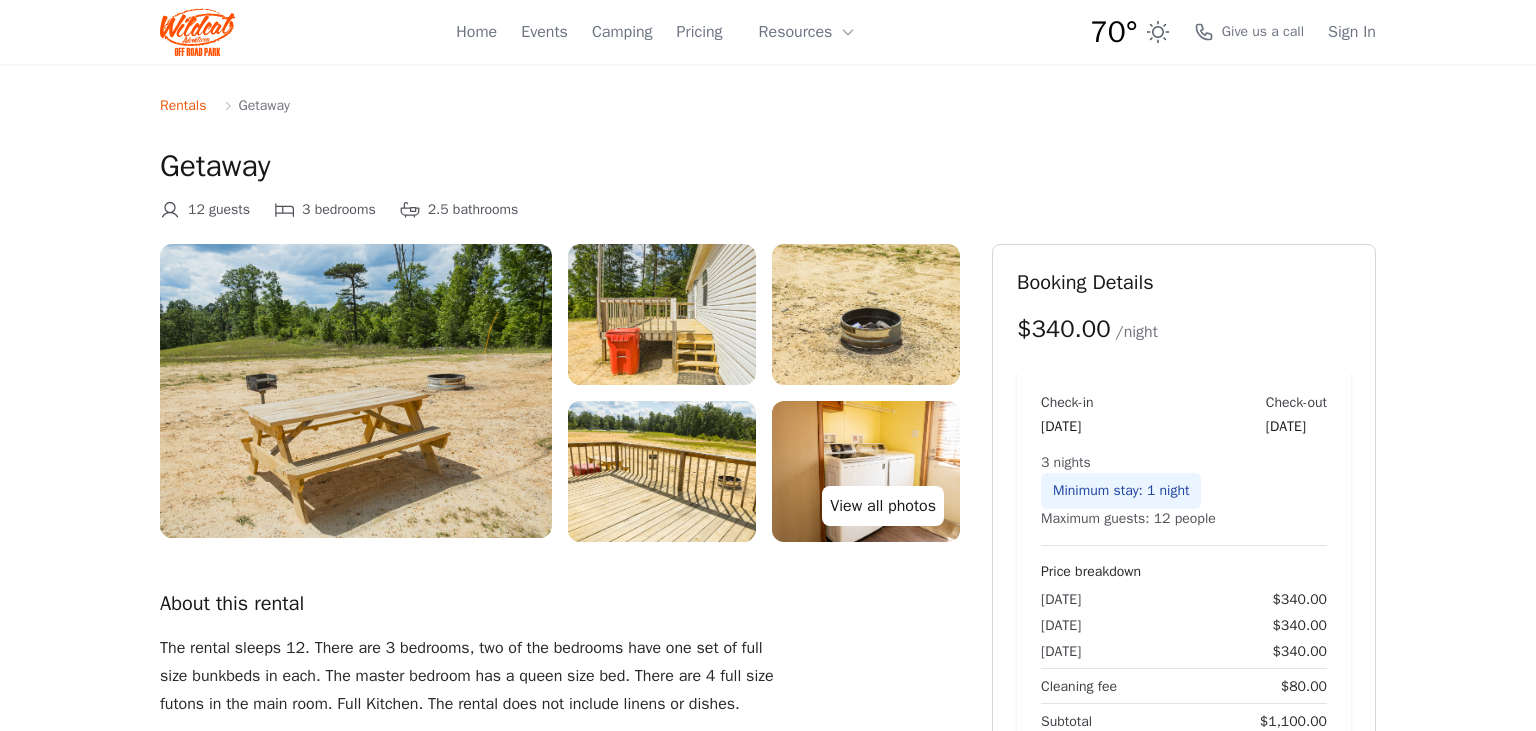 click on "View all photos" at bounding box center [883, 506] 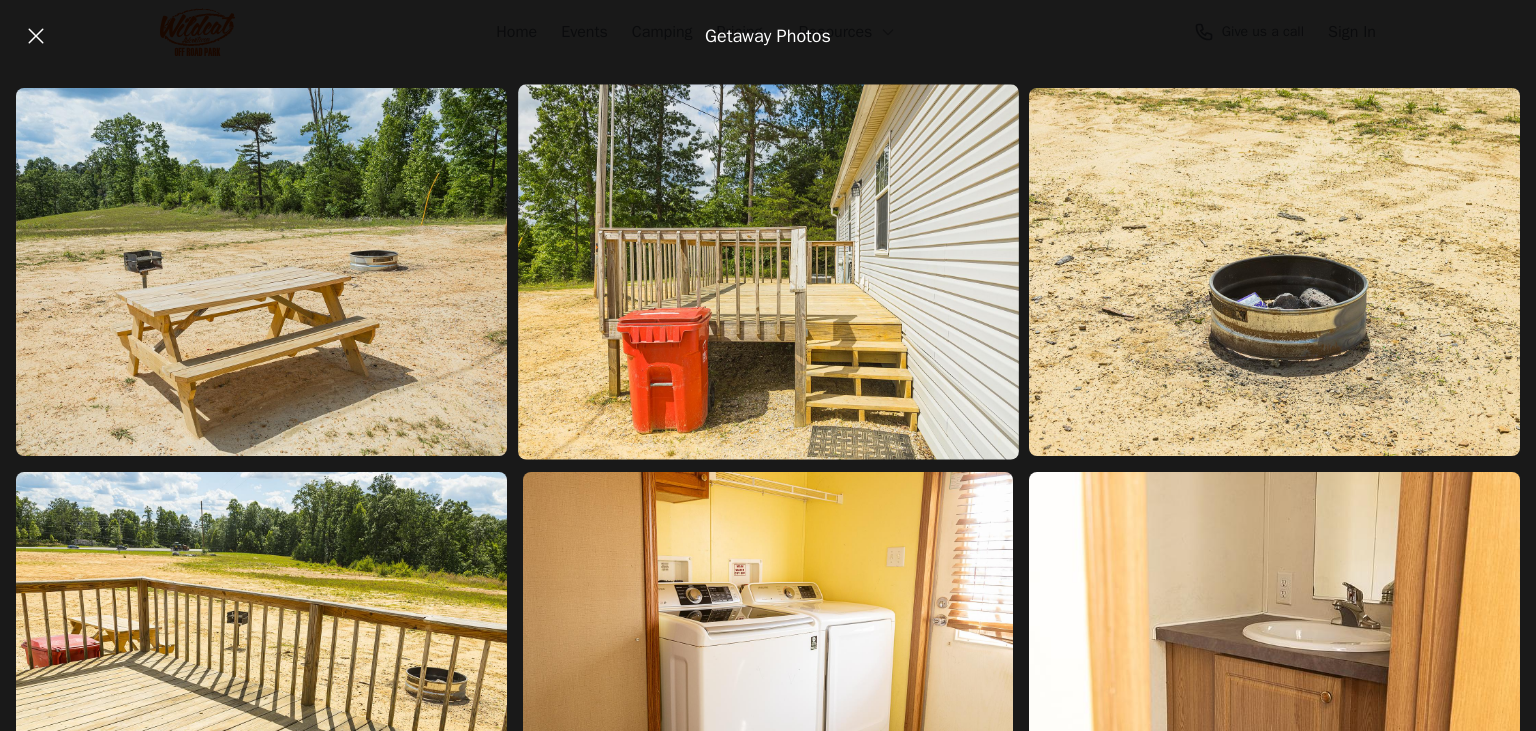 scroll, scrollTop: 0, scrollLeft: 0, axis: both 